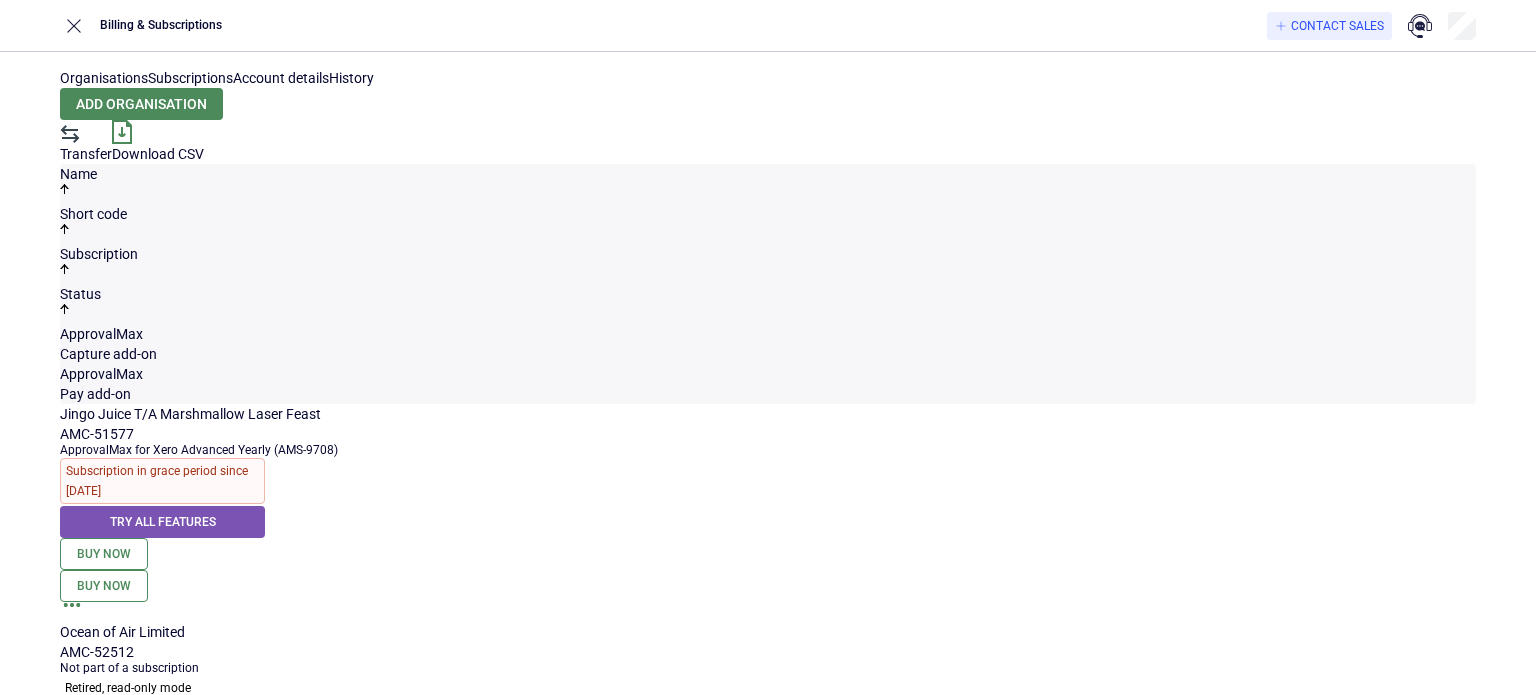 scroll, scrollTop: 0, scrollLeft: 0, axis: both 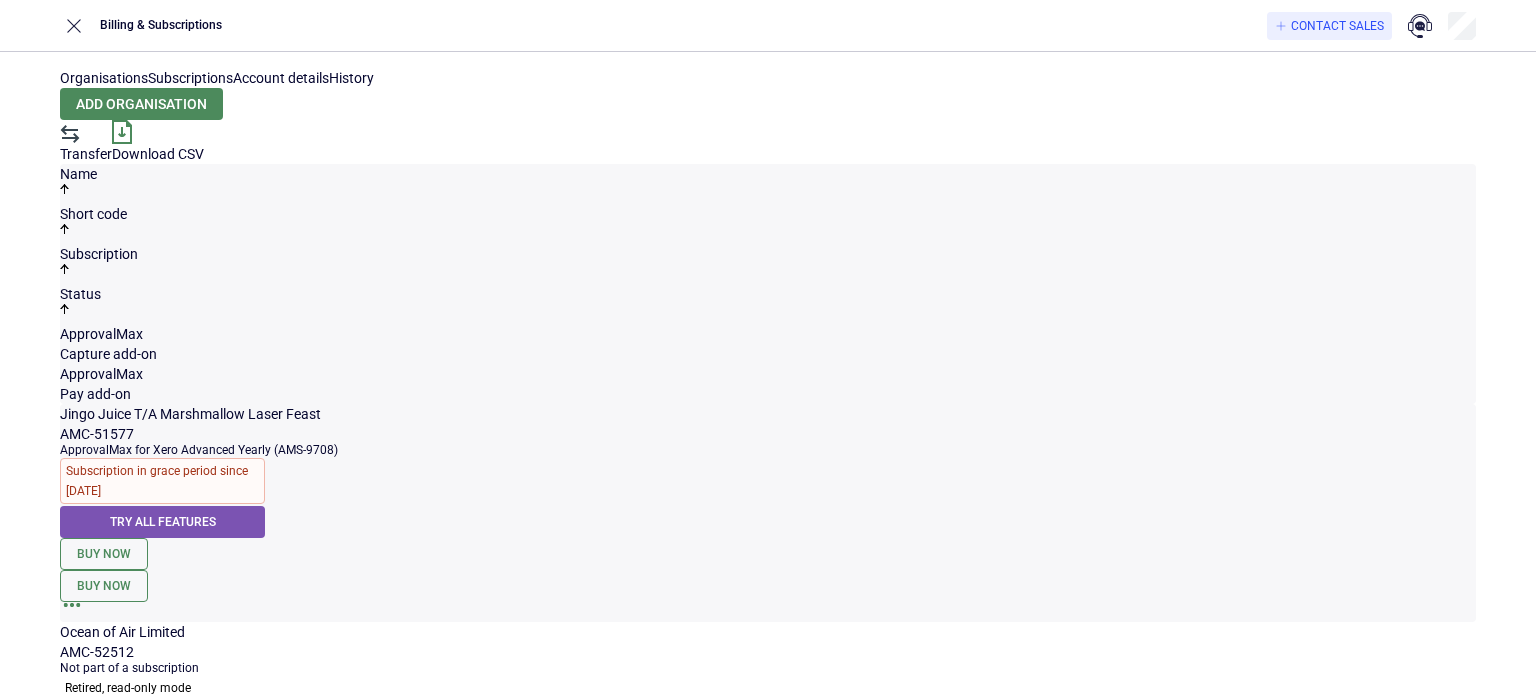 click at bounding box center (72, 612) 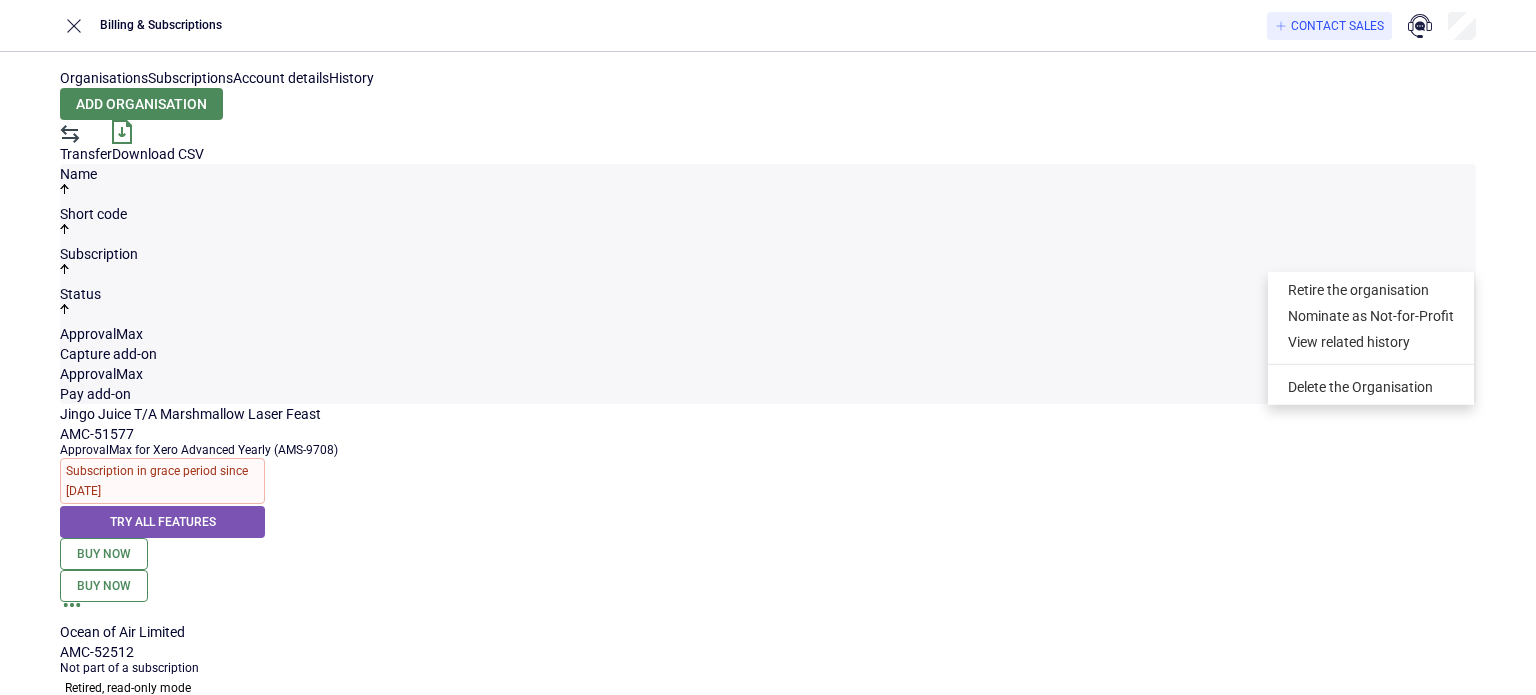 click on "Jingo Juice T/A Marshmallow Laser Feast AMC-51577 ApprovalMax for Xero Advanced Yearly (AMS-9708) Subscription in grace period since [DATE] Try all features Buy now Buy now Ocean of Air Limited AMC-52512 Not part of a subscription Retired, read-only mode — —" at bounding box center (768, 579) 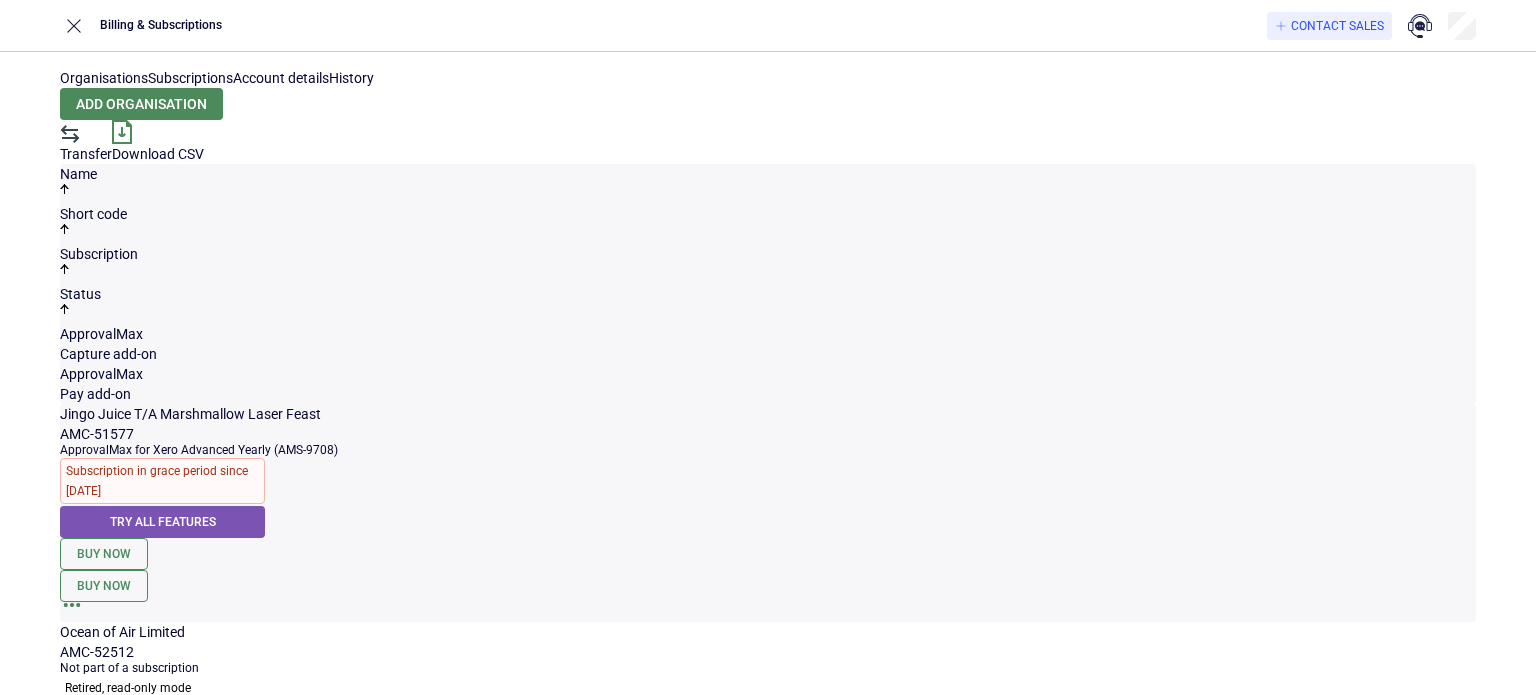 click on "ApprovalMax for Xero Advanced Yearly (AMS-9708)" at bounding box center [766, 450] 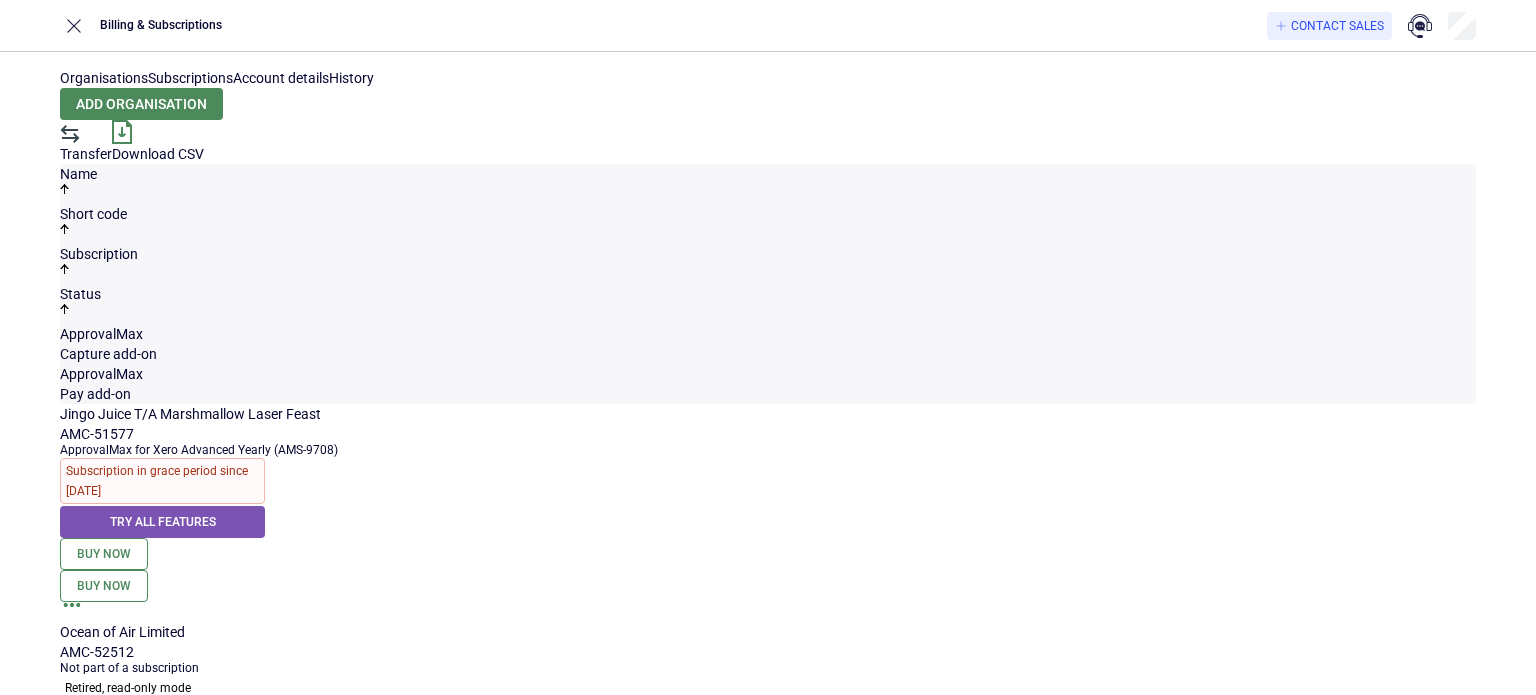 click on "Subscriptions" at bounding box center (190, 78) 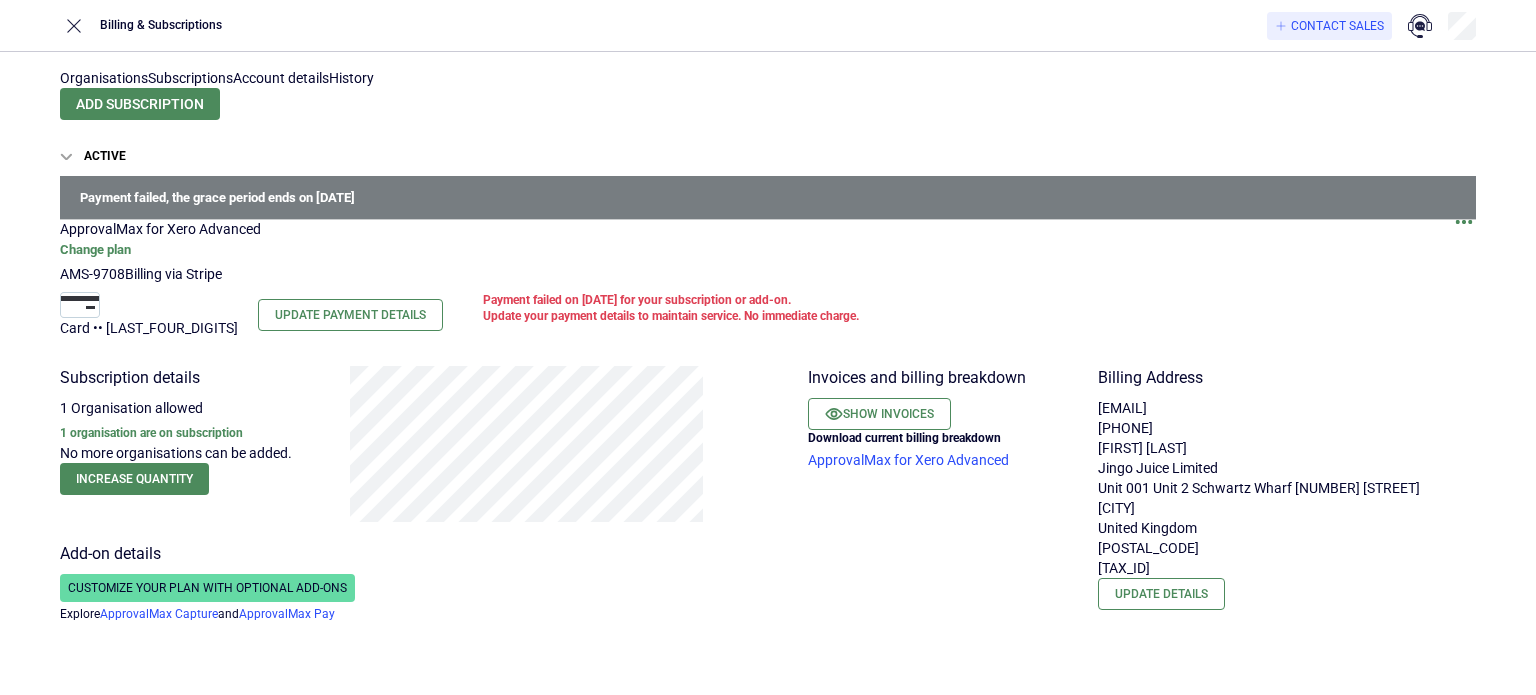 scroll, scrollTop: 34, scrollLeft: 0, axis: vertical 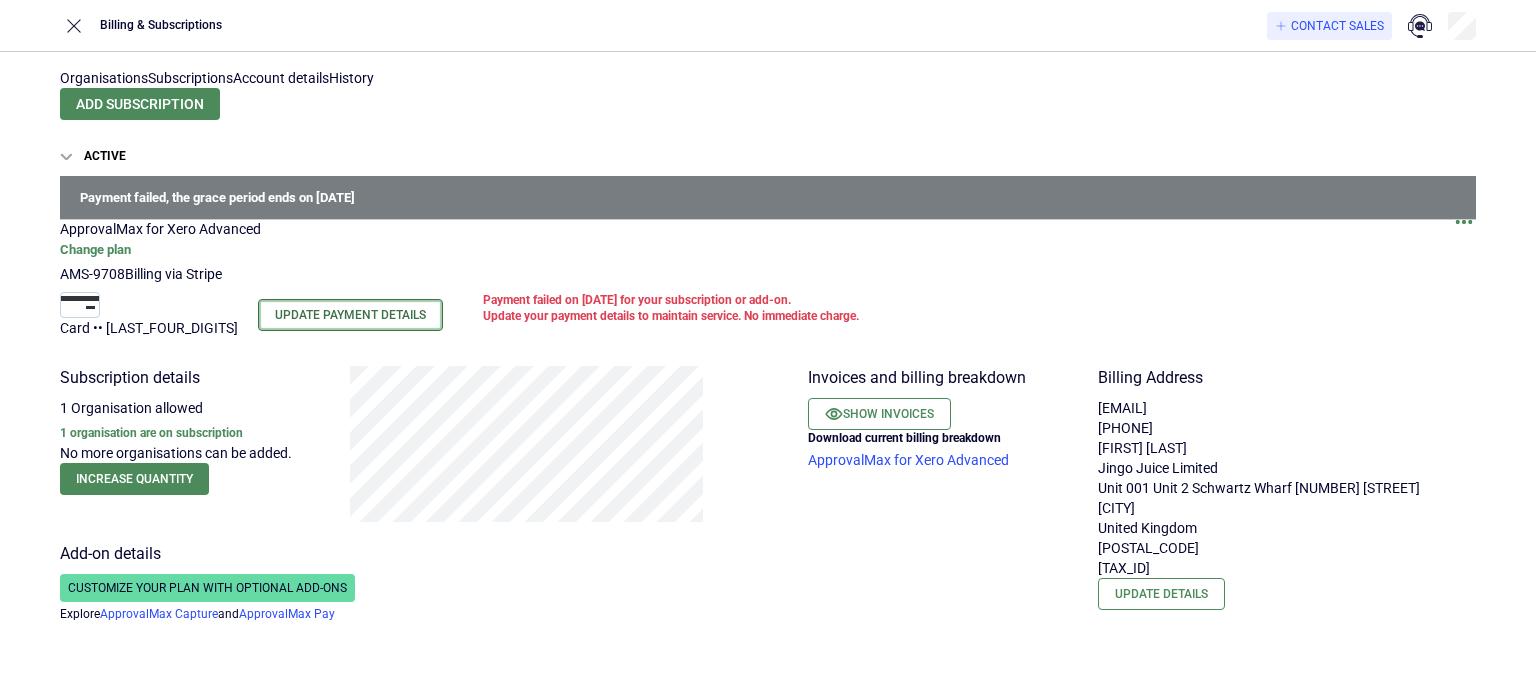 click on "Update Payment Details" at bounding box center [350, 315] 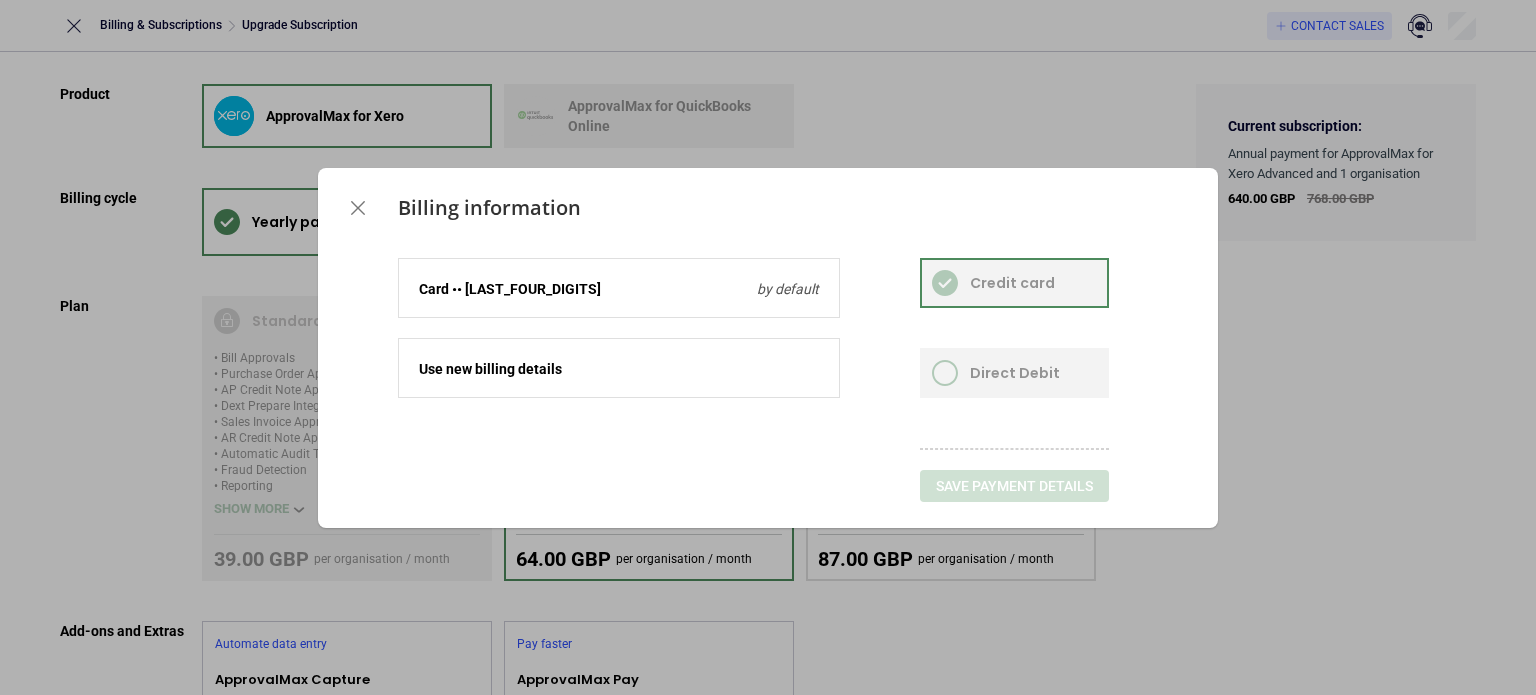 click at bounding box center (619, 359) 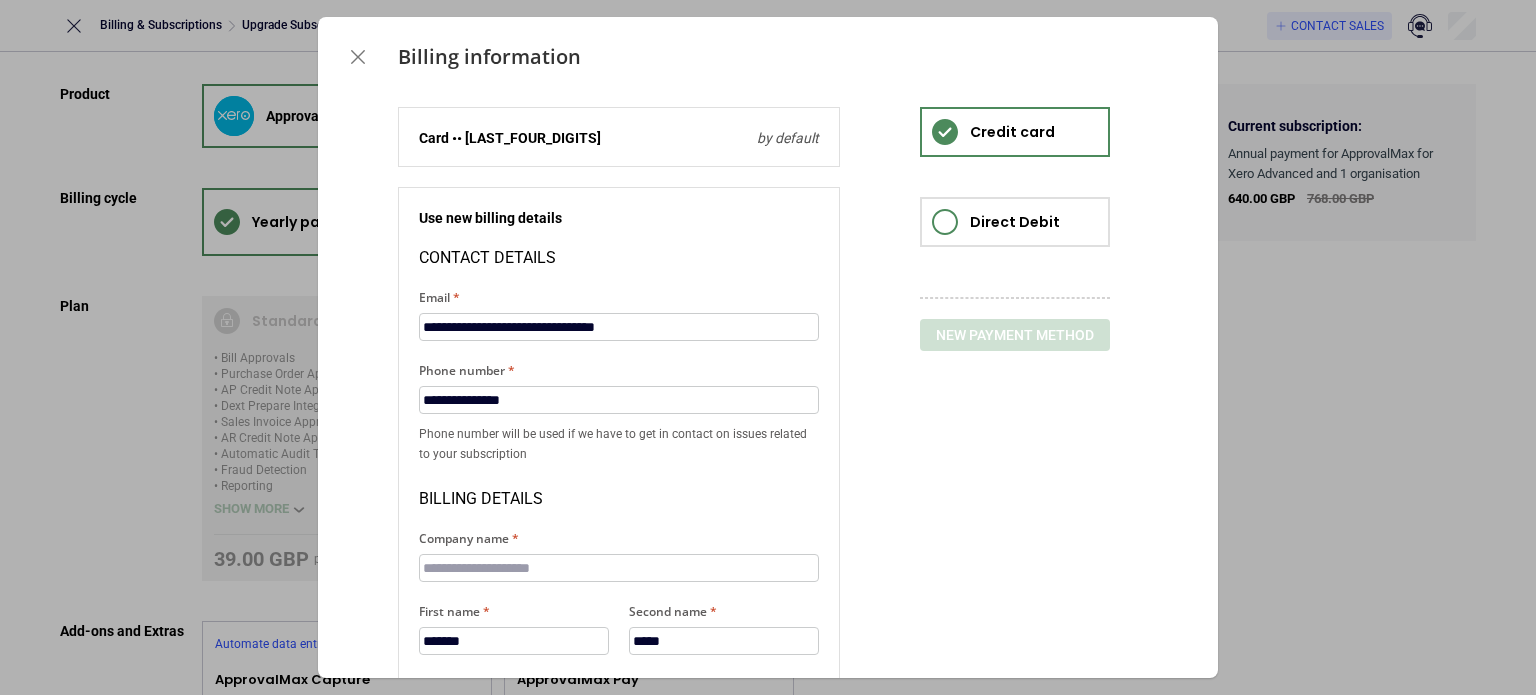 scroll, scrollTop: 100, scrollLeft: 0, axis: vertical 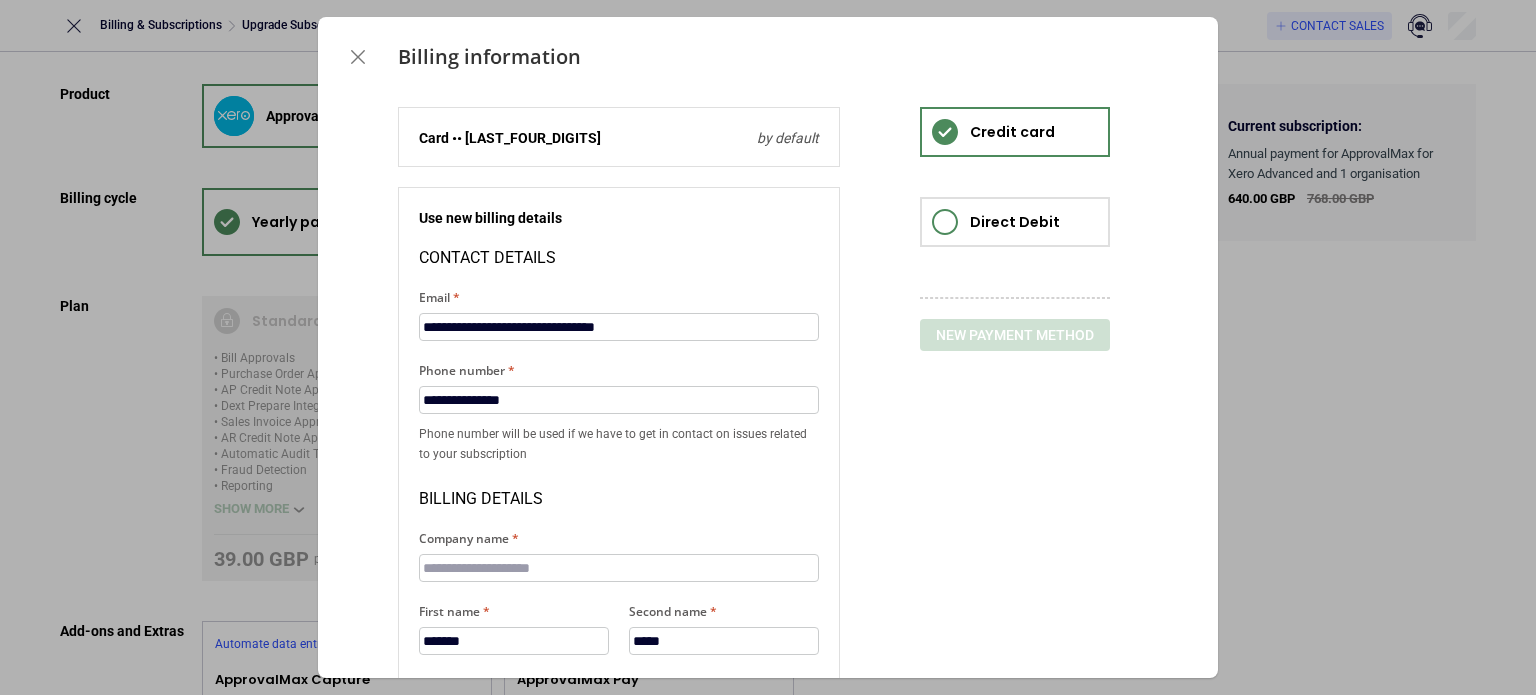click on "**********" at bounding box center [619, 314] 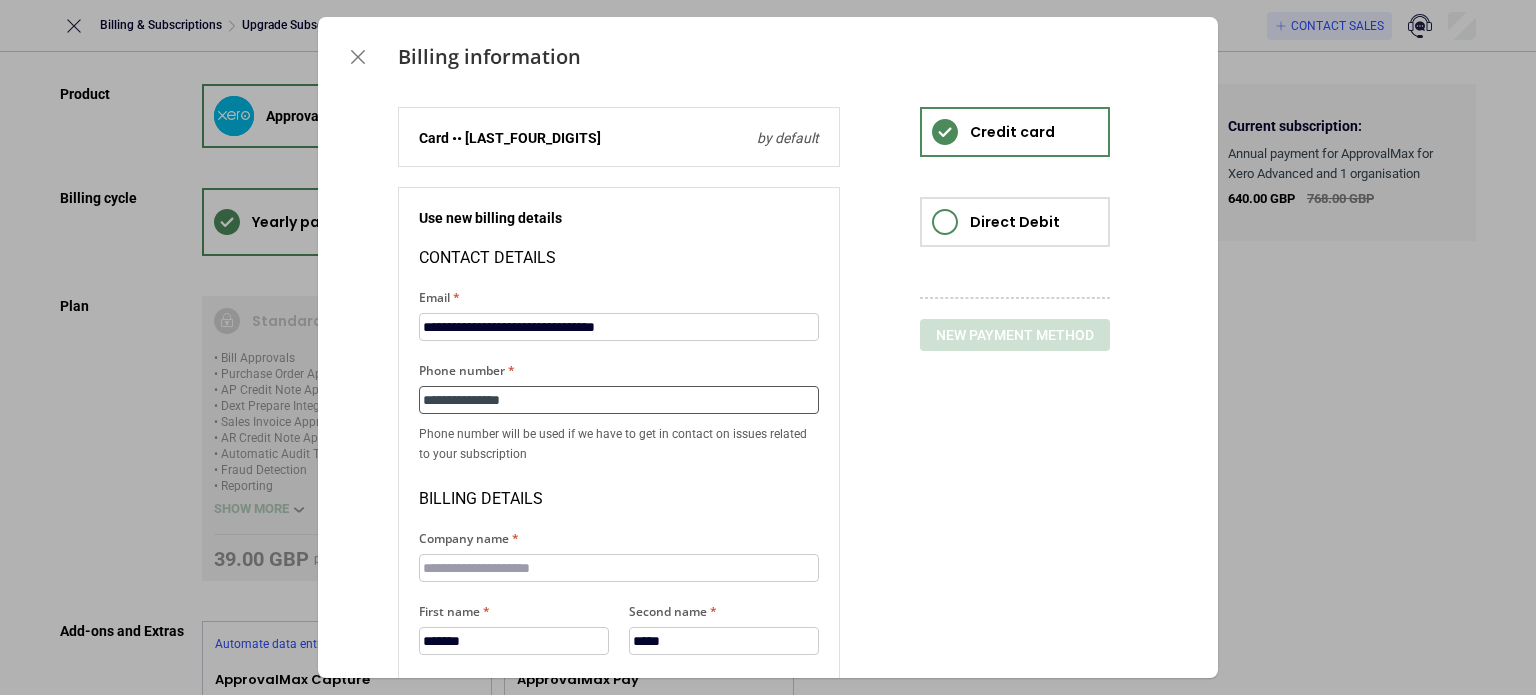 click on "**********" at bounding box center (619, 400) 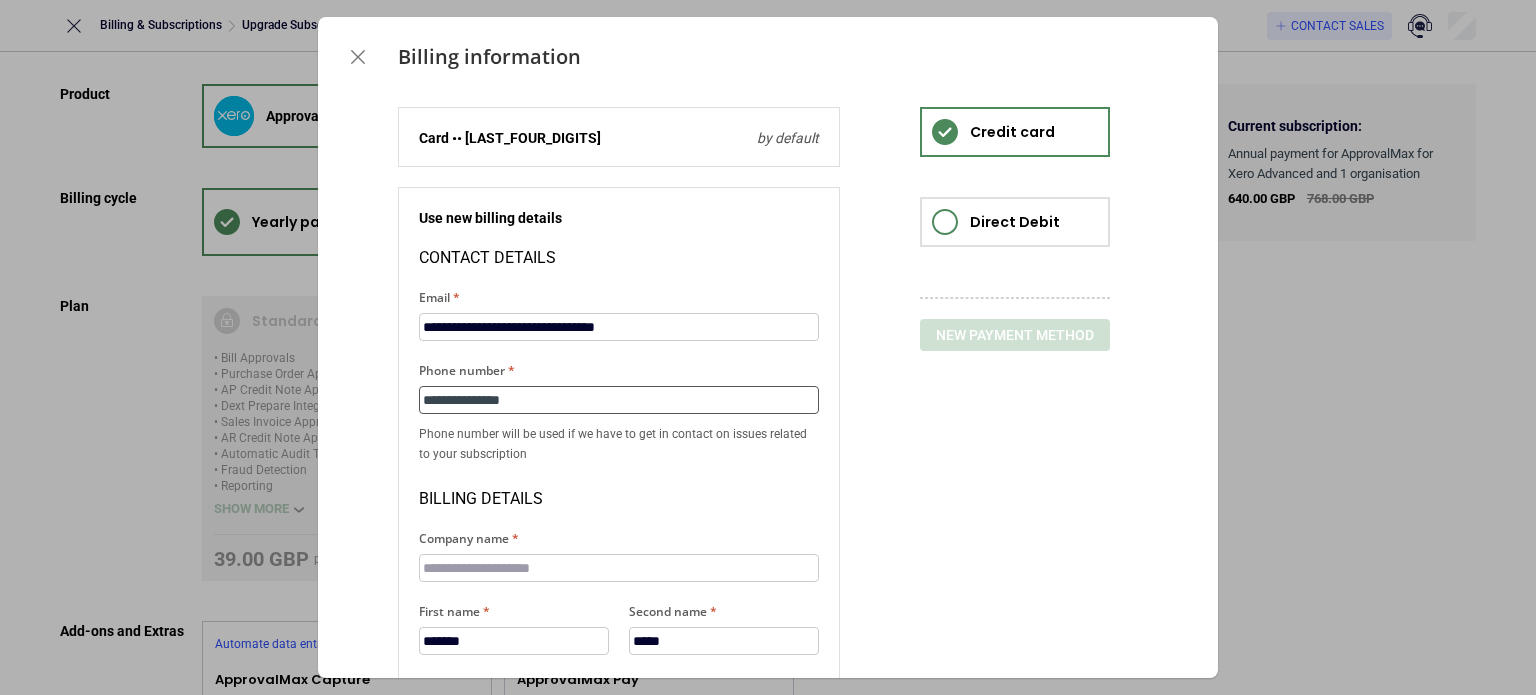 drag, startPoint x: 537, startPoint y: 297, endPoint x: 361, endPoint y: 299, distance: 176.01137 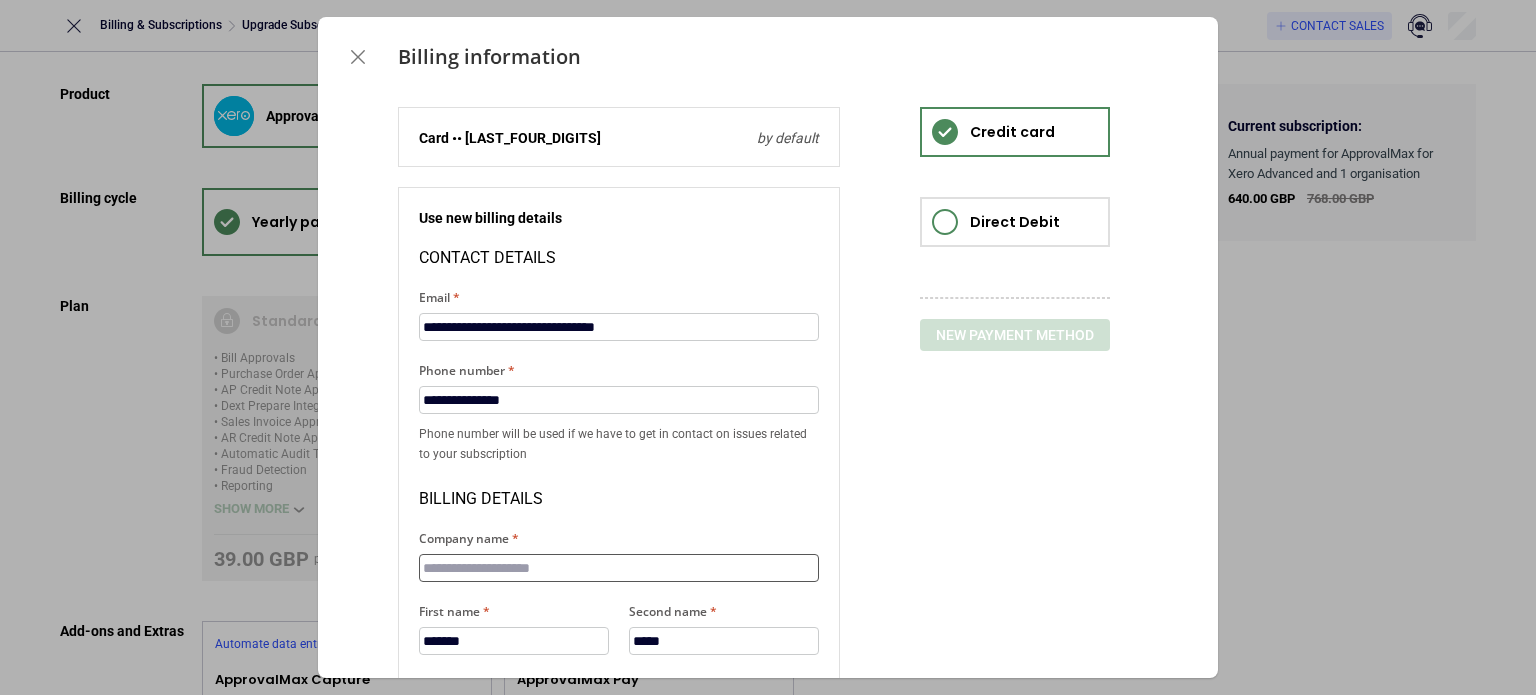 click on "Company name" at bounding box center (619, 568) 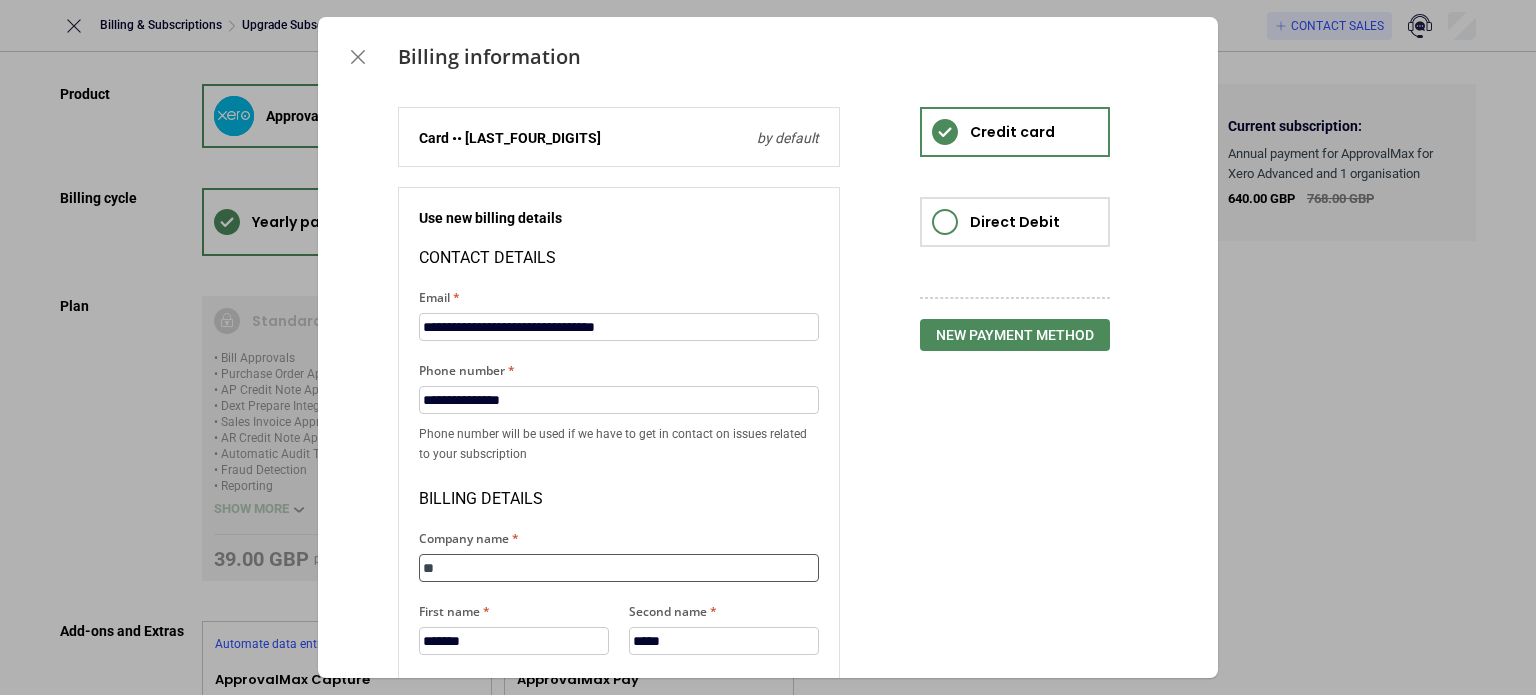 click on "**" at bounding box center (619, 568) 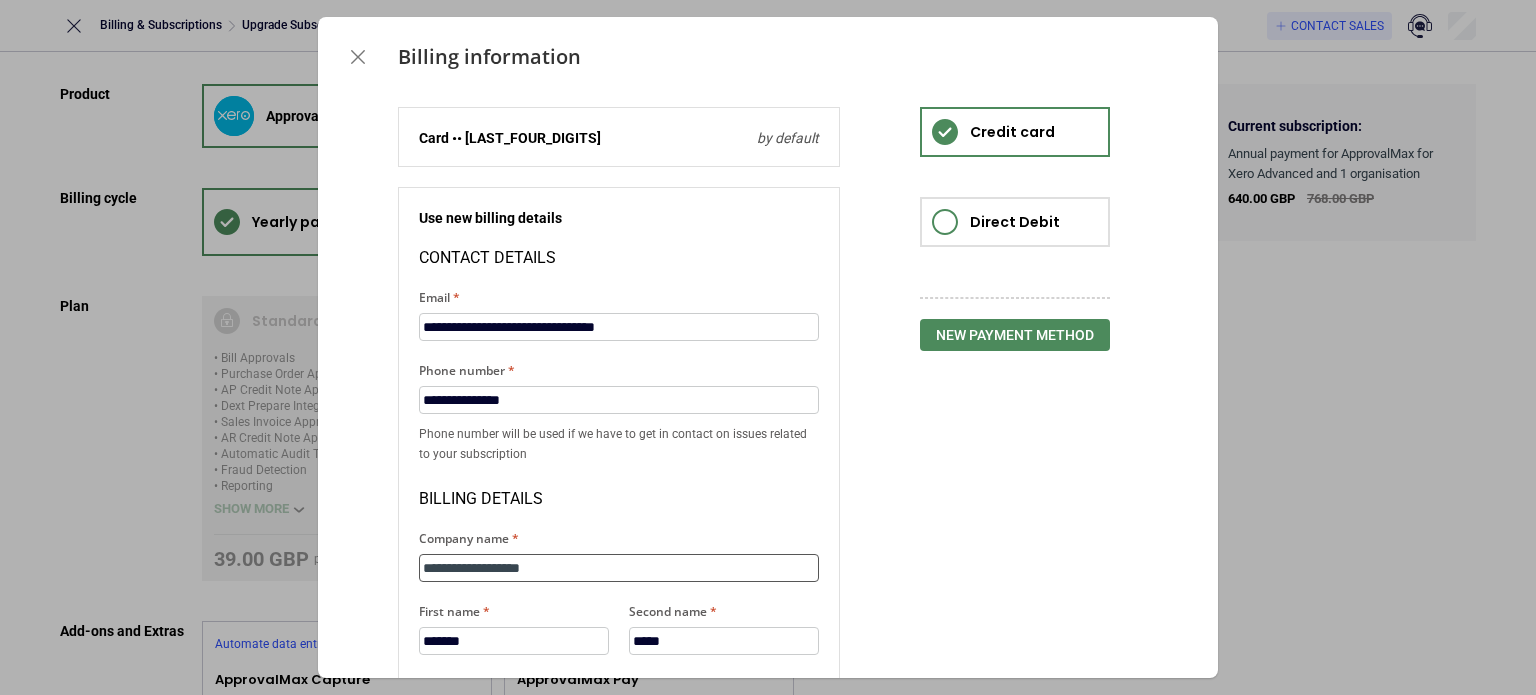 type on "**********" 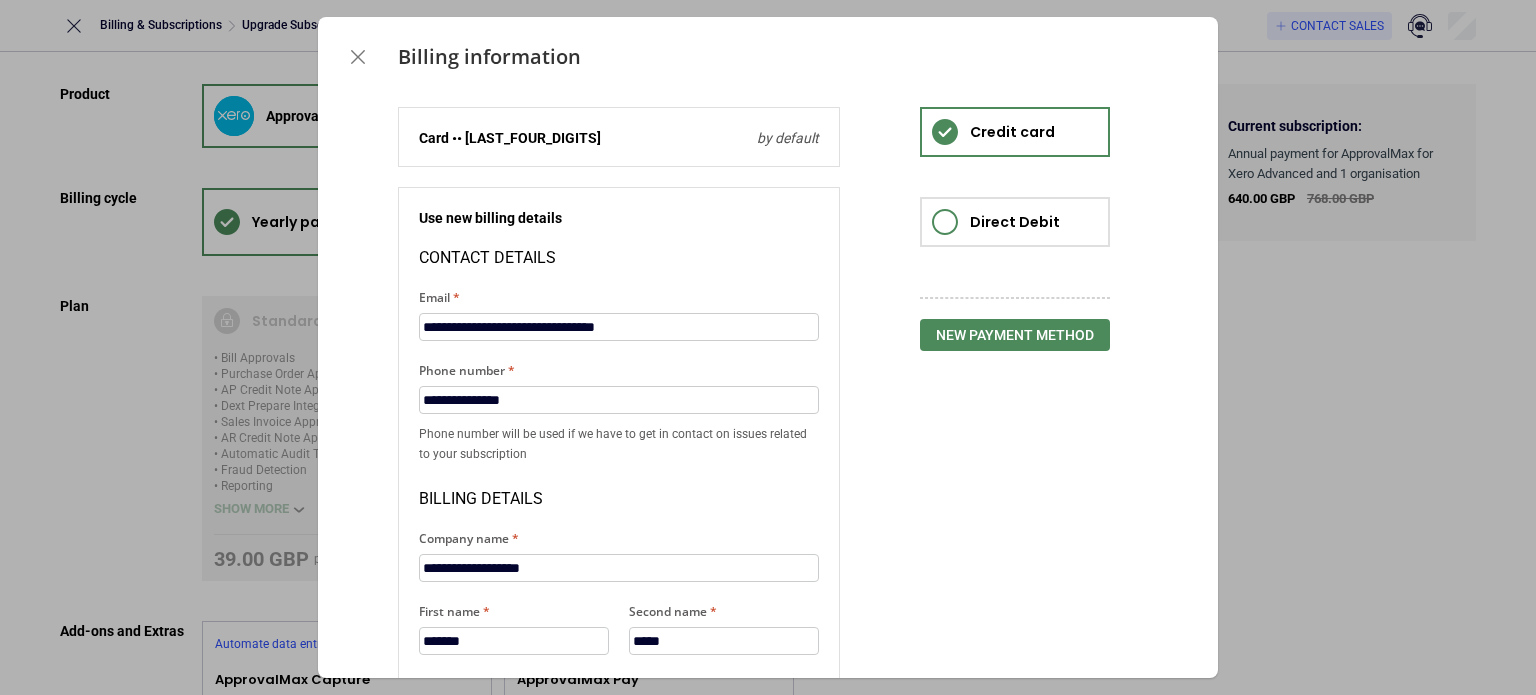 click on "First name *******" at bounding box center (619, 314) 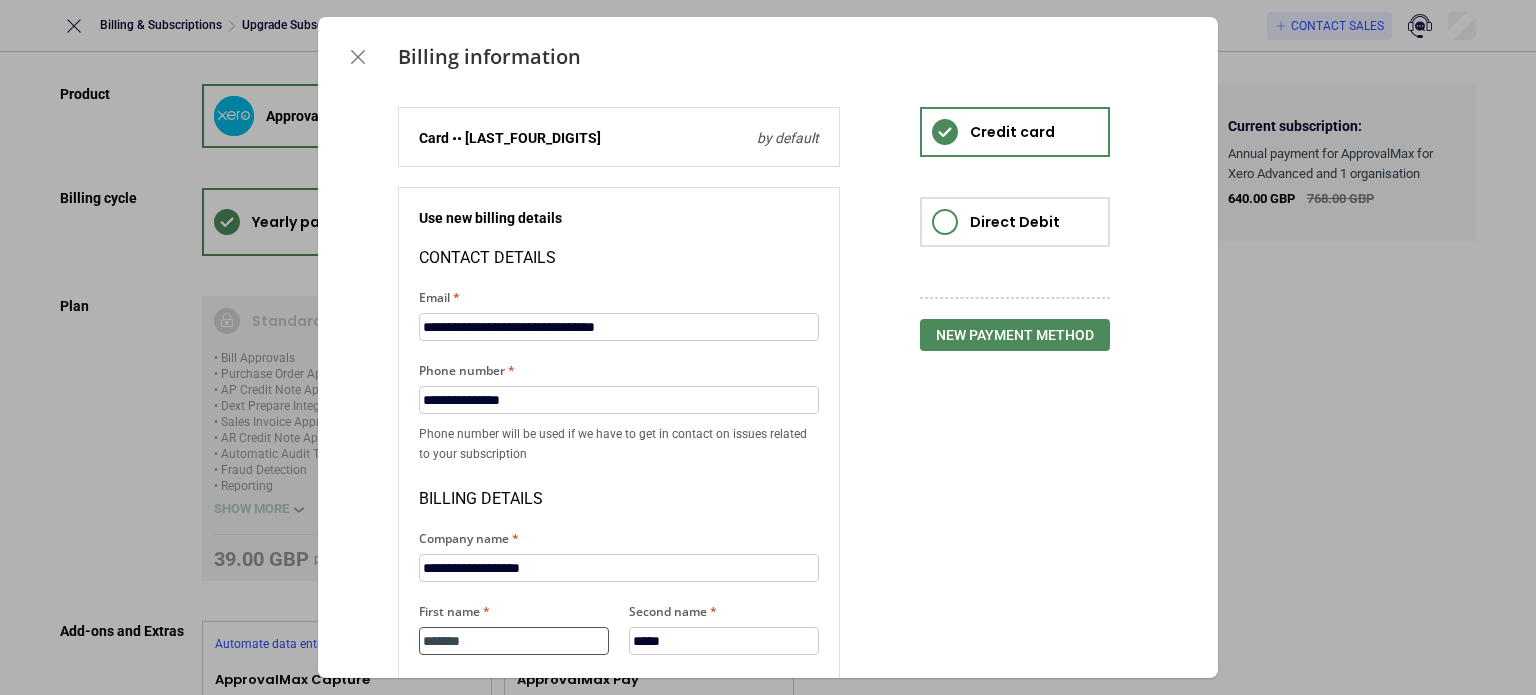 click on "*******" at bounding box center (514, 641) 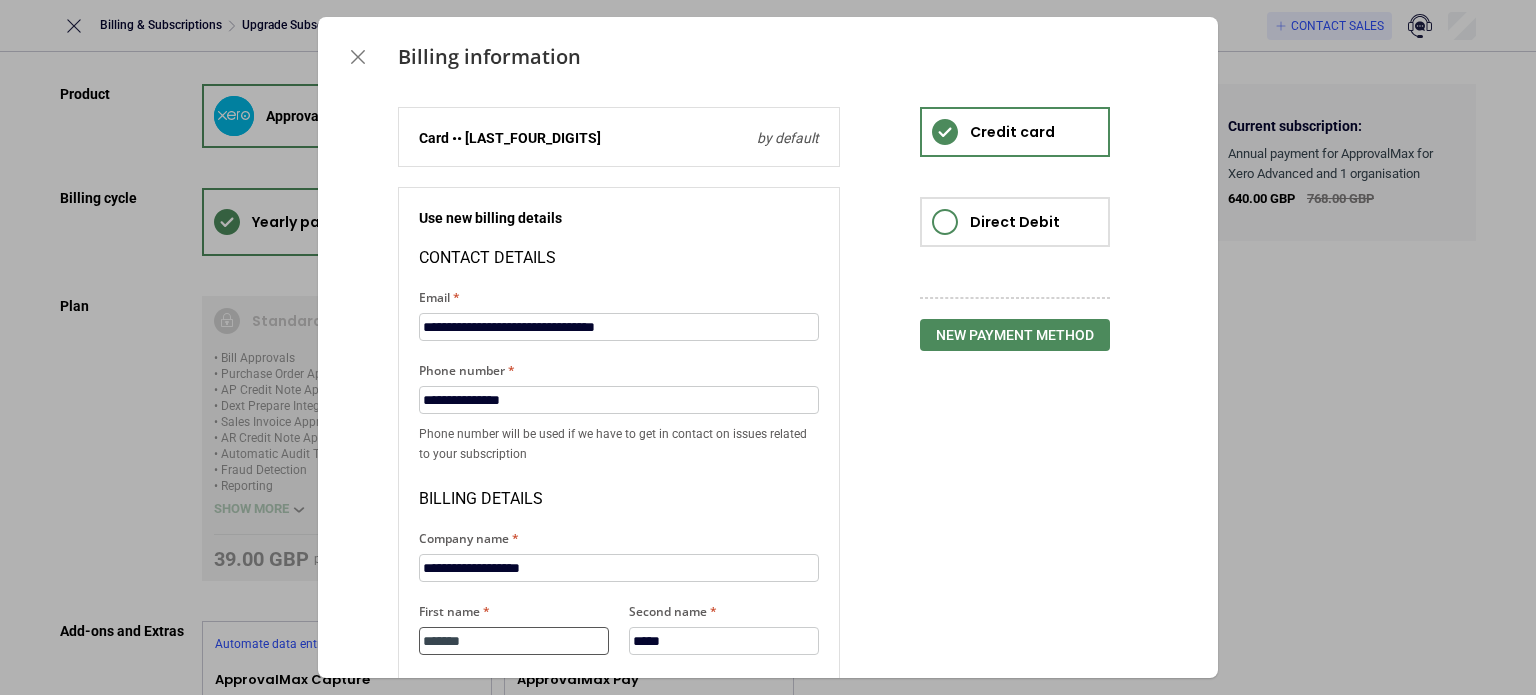 type on "*******" 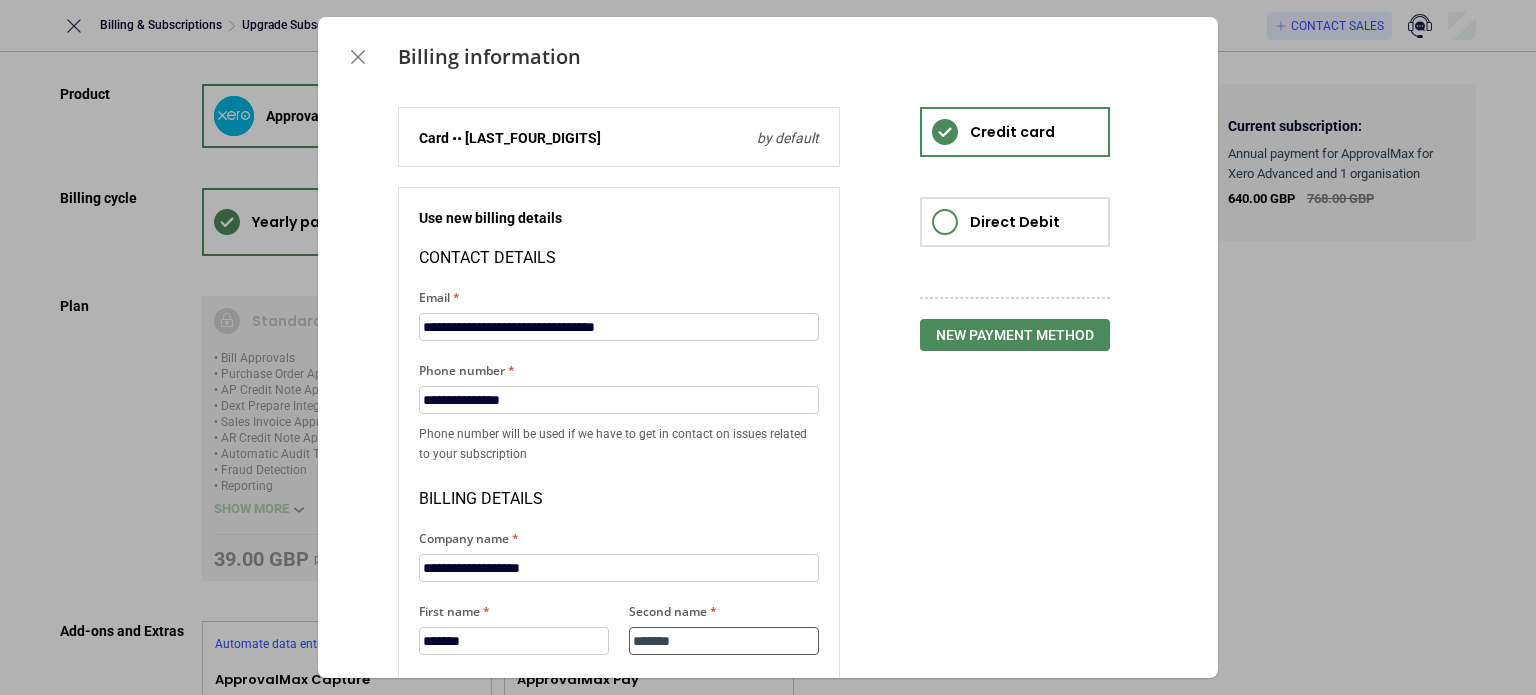 scroll, scrollTop: 398, scrollLeft: 0, axis: vertical 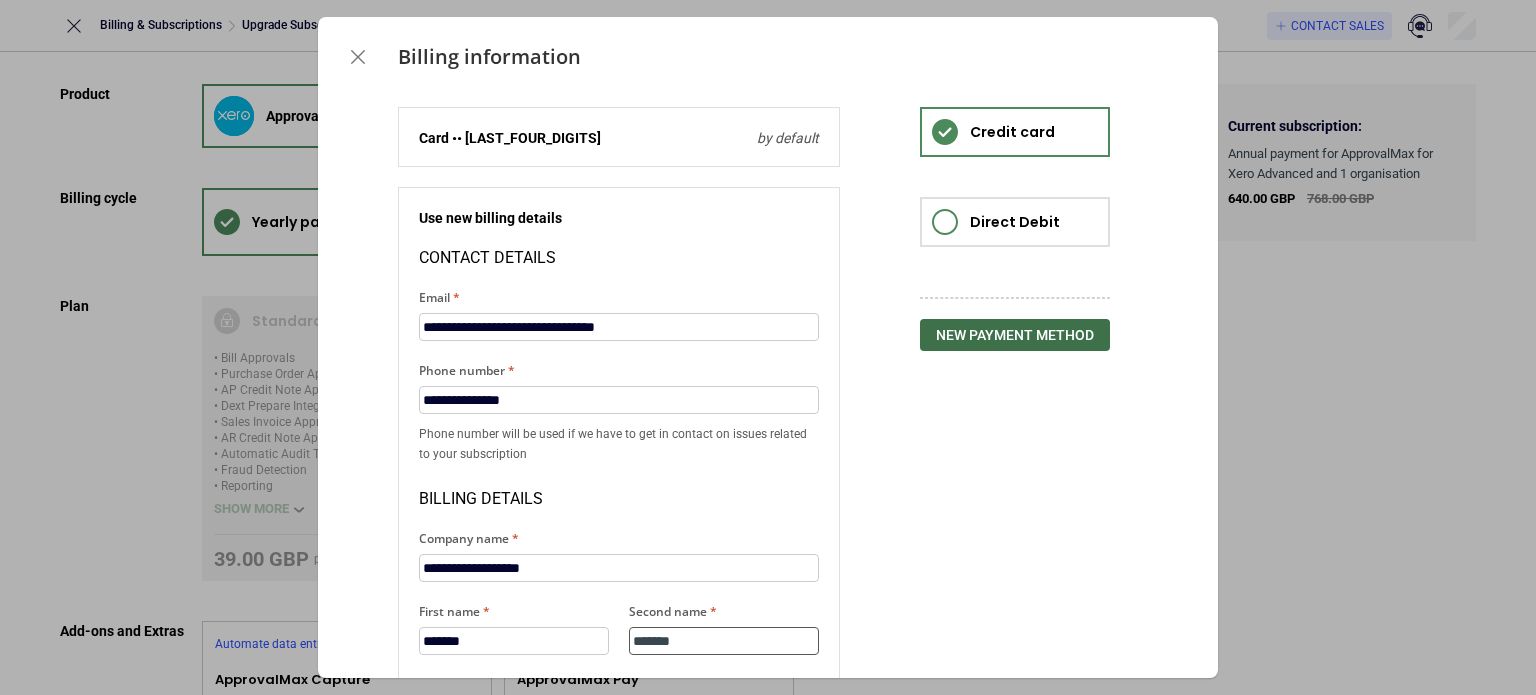 type on "*******" 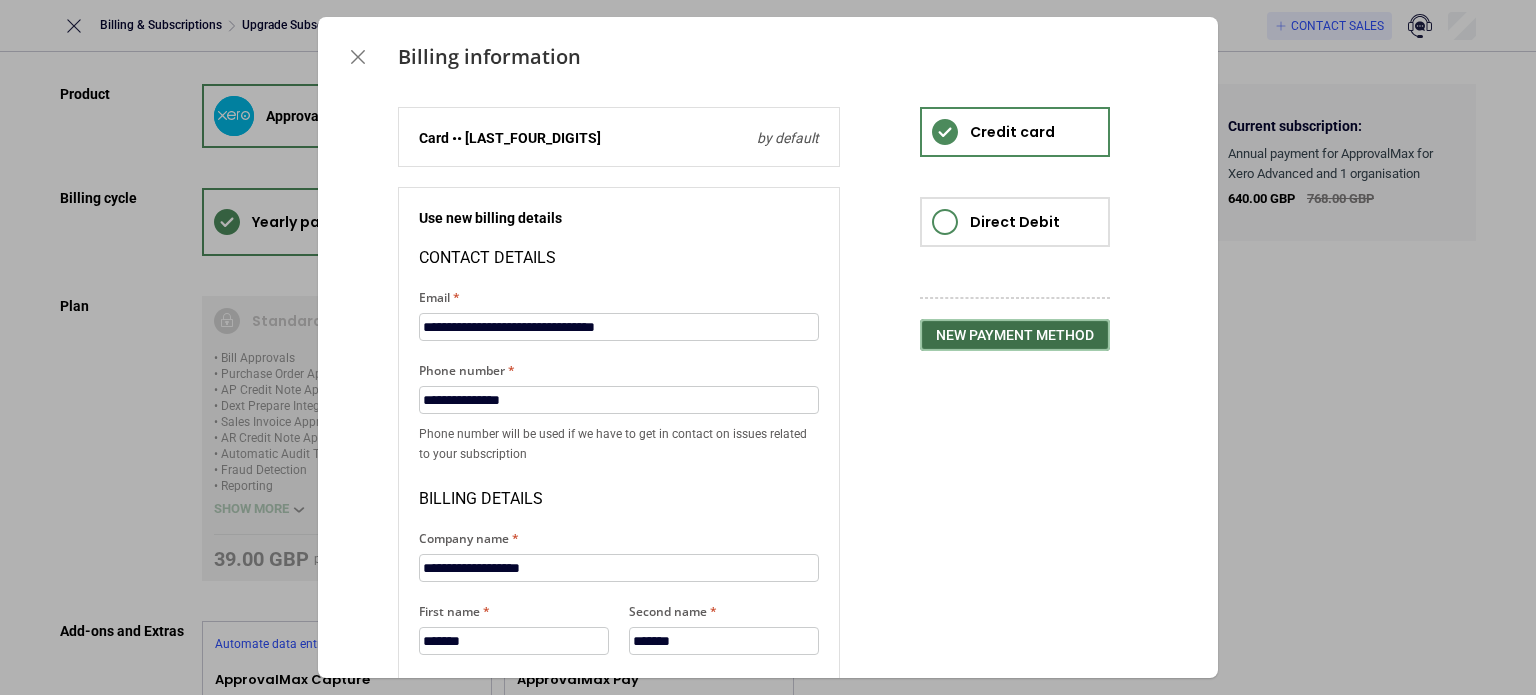 click on "New payment method" at bounding box center [1015, 335] 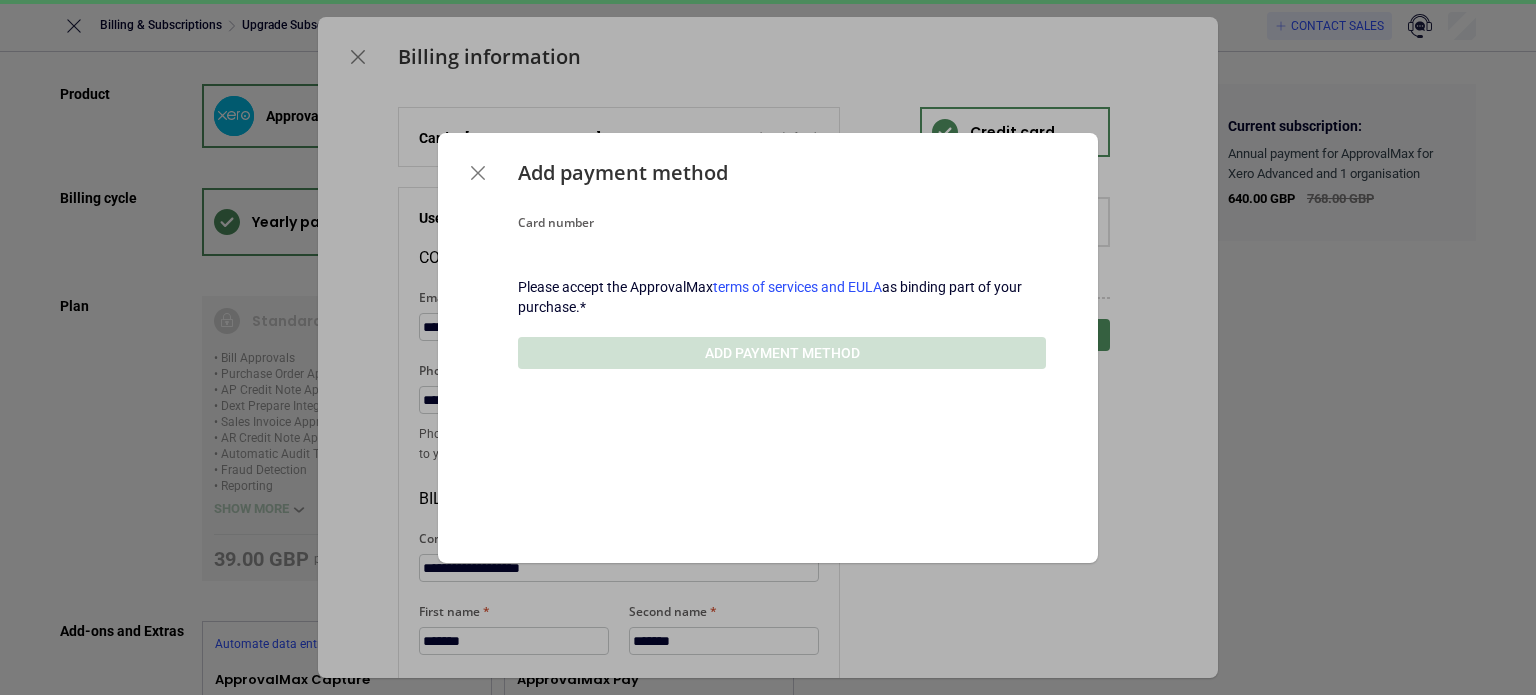 click at bounding box center [782, 277] 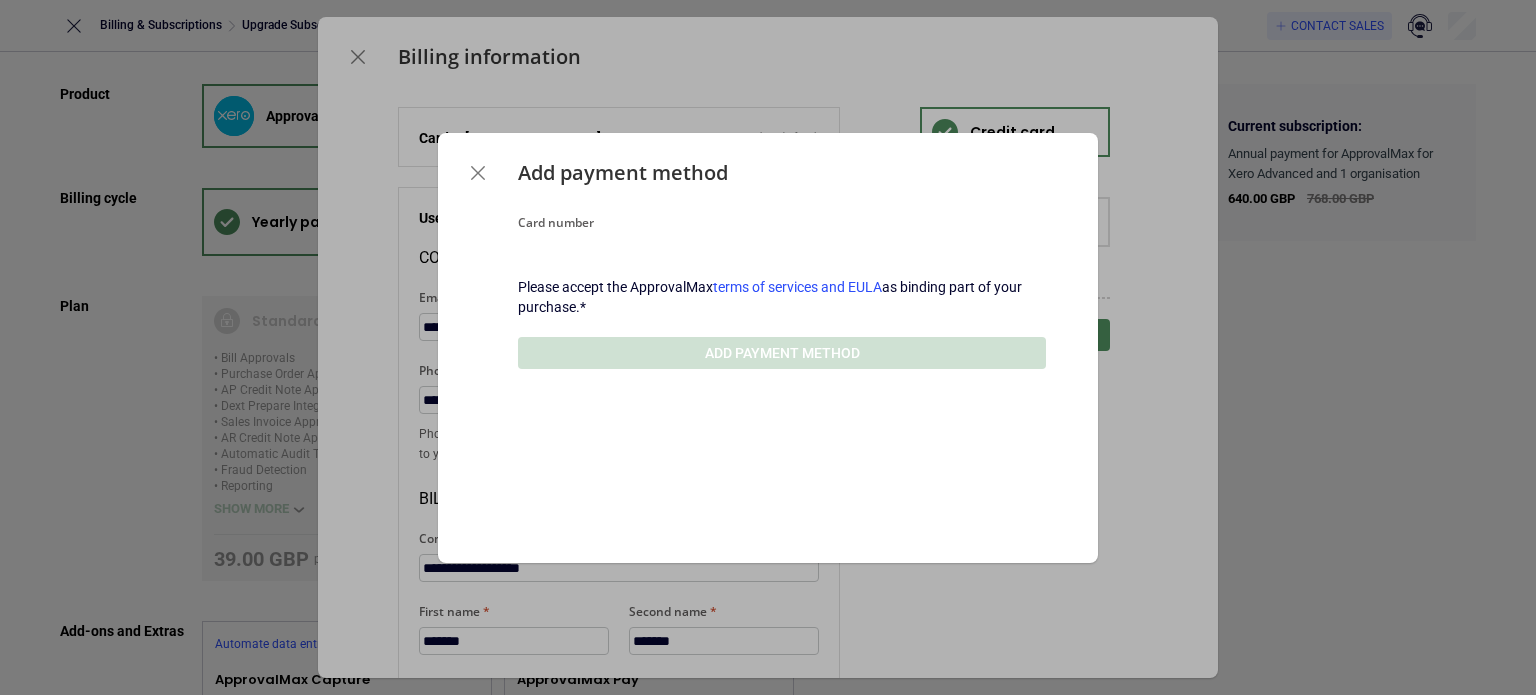click at bounding box center (782, 277) 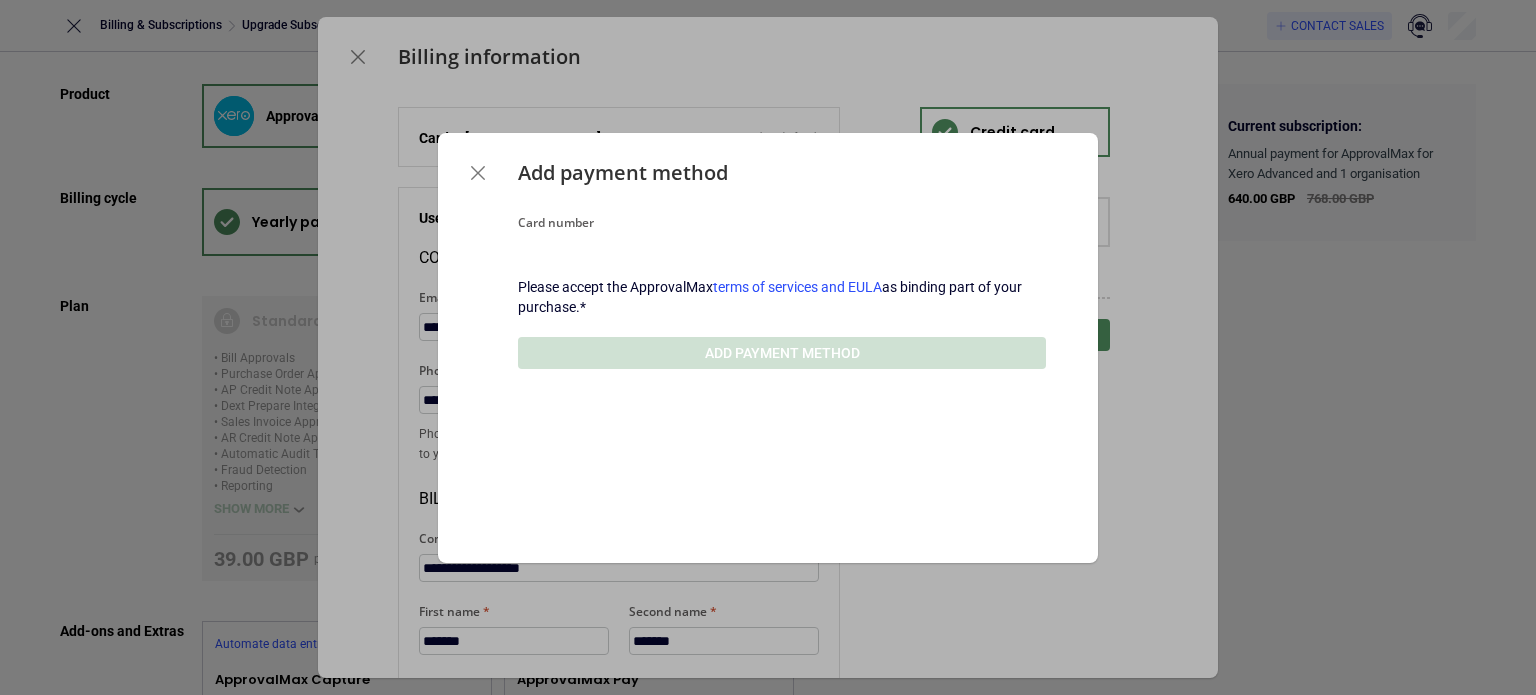 click at bounding box center (782, 277) 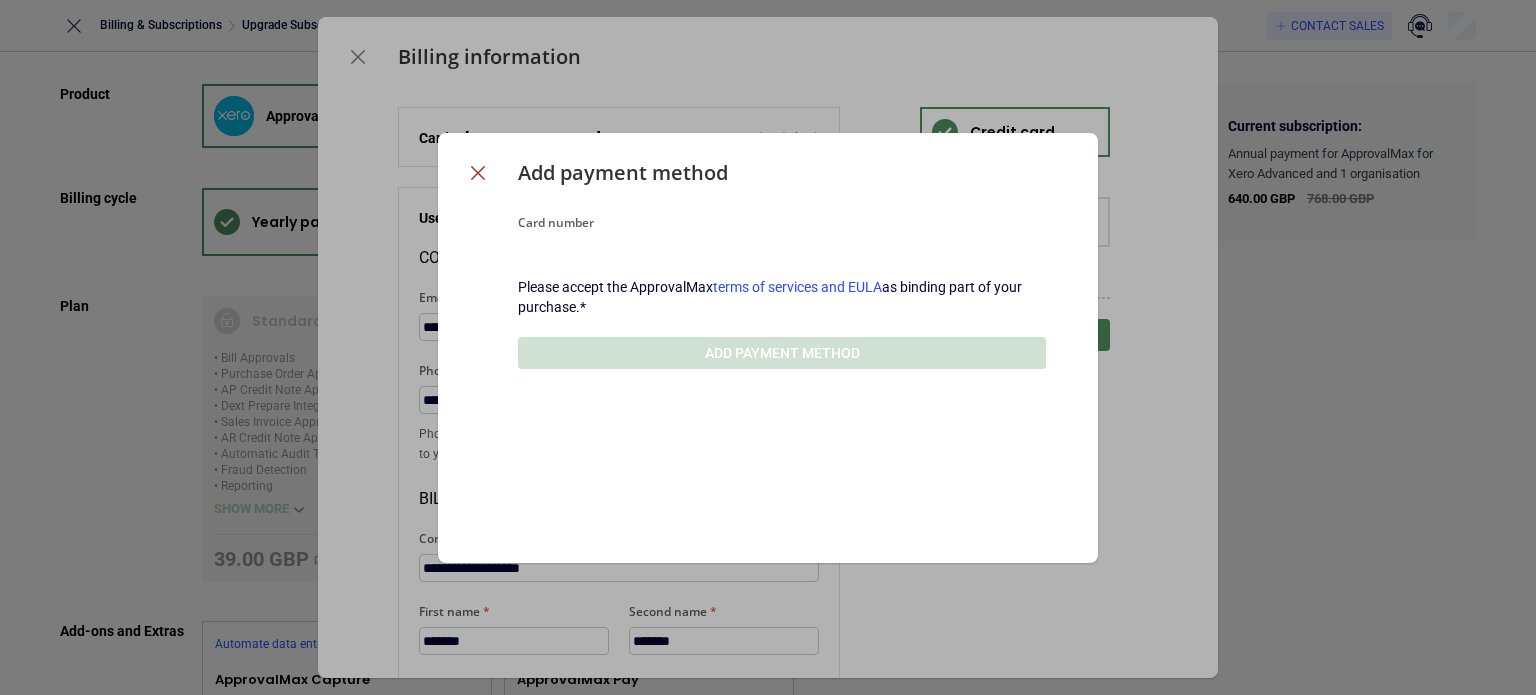 click at bounding box center (478, 173) 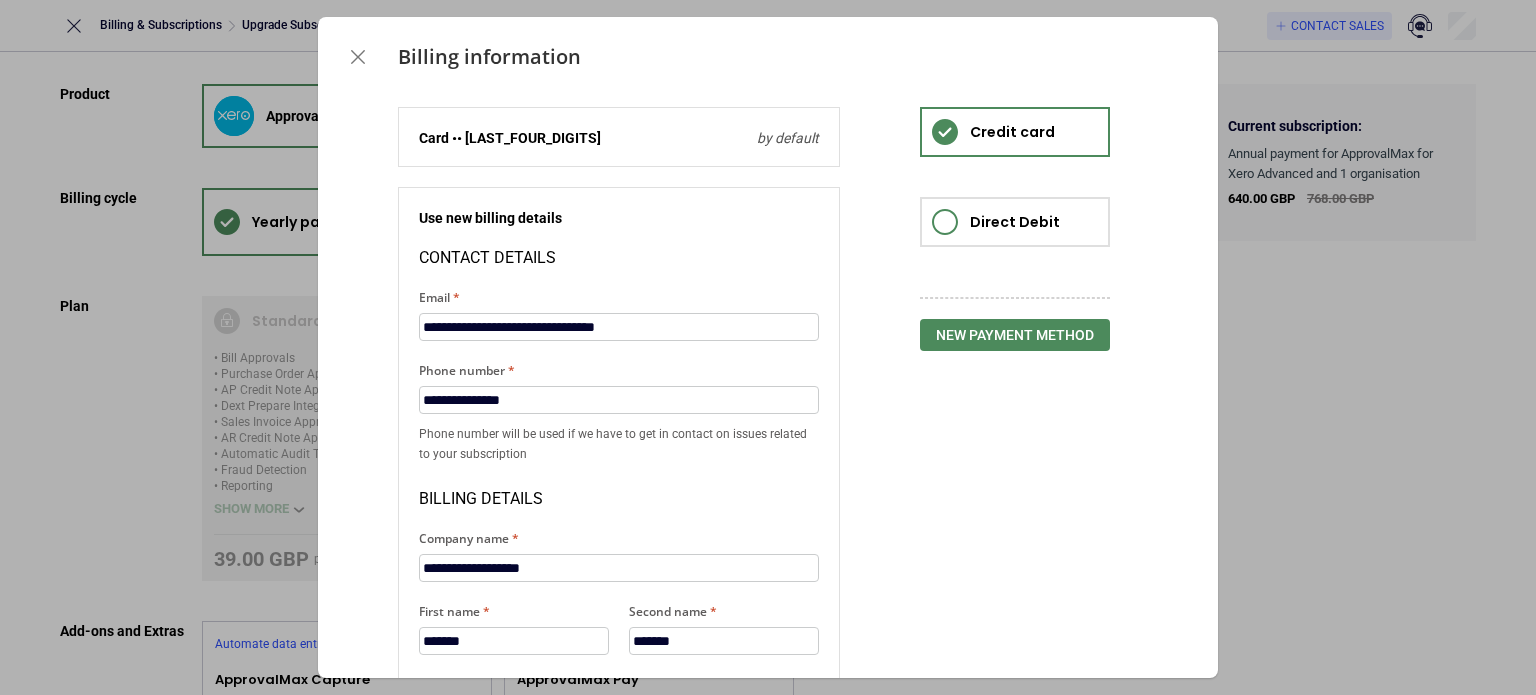 scroll, scrollTop: 0, scrollLeft: 0, axis: both 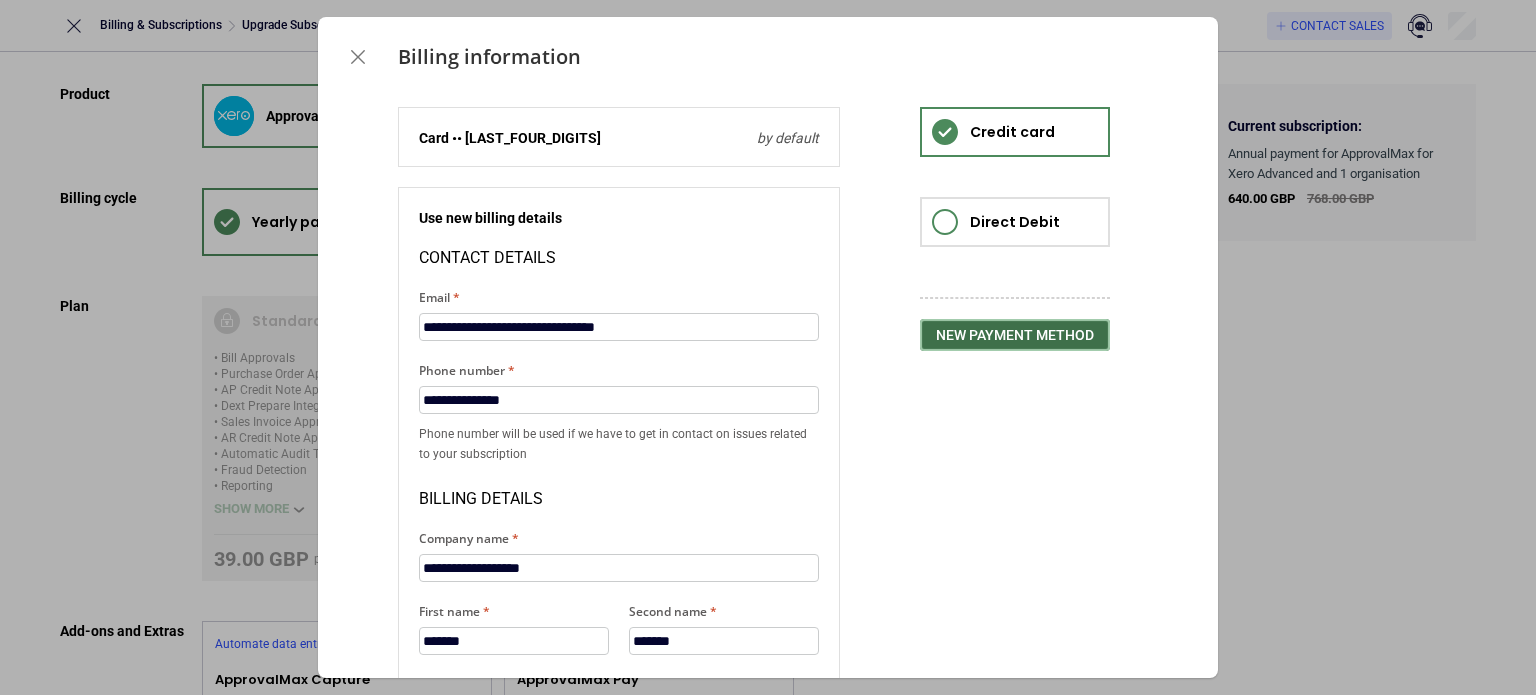 click on "New payment method" at bounding box center [1015, 335] 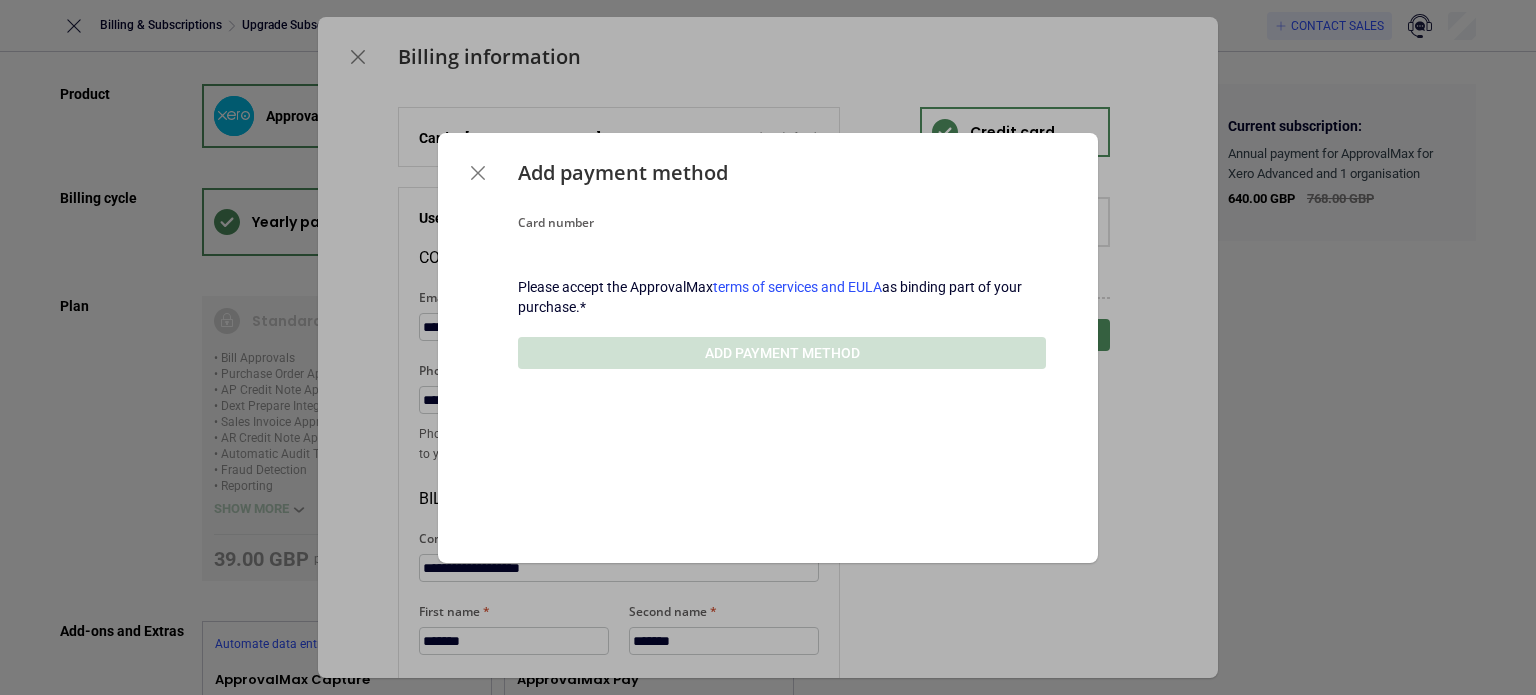 click on "Card number" at bounding box center [782, 223] 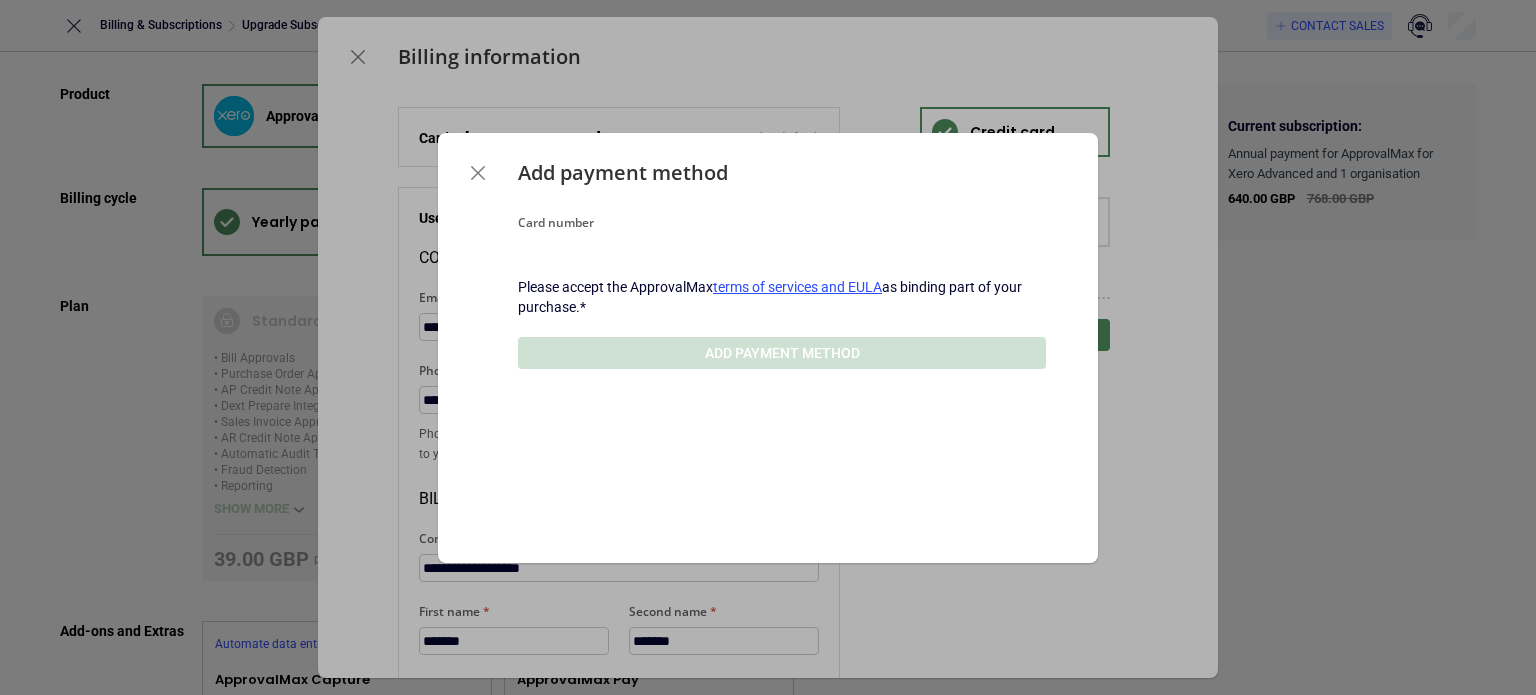 drag, startPoint x: 776, startPoint y: 277, endPoint x: 755, endPoint y: 456, distance: 180.22763 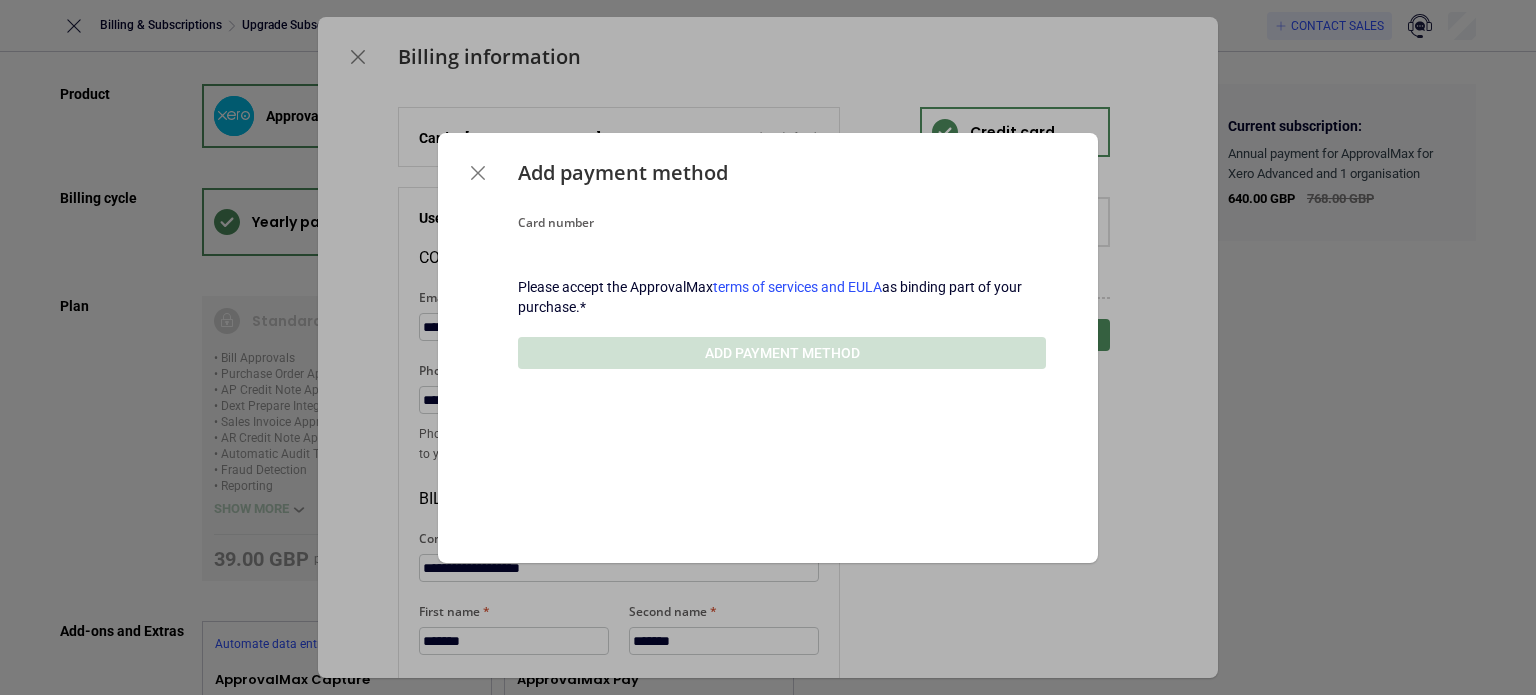 drag, startPoint x: 755, startPoint y: 456, endPoint x: 755, endPoint y: 582, distance: 126 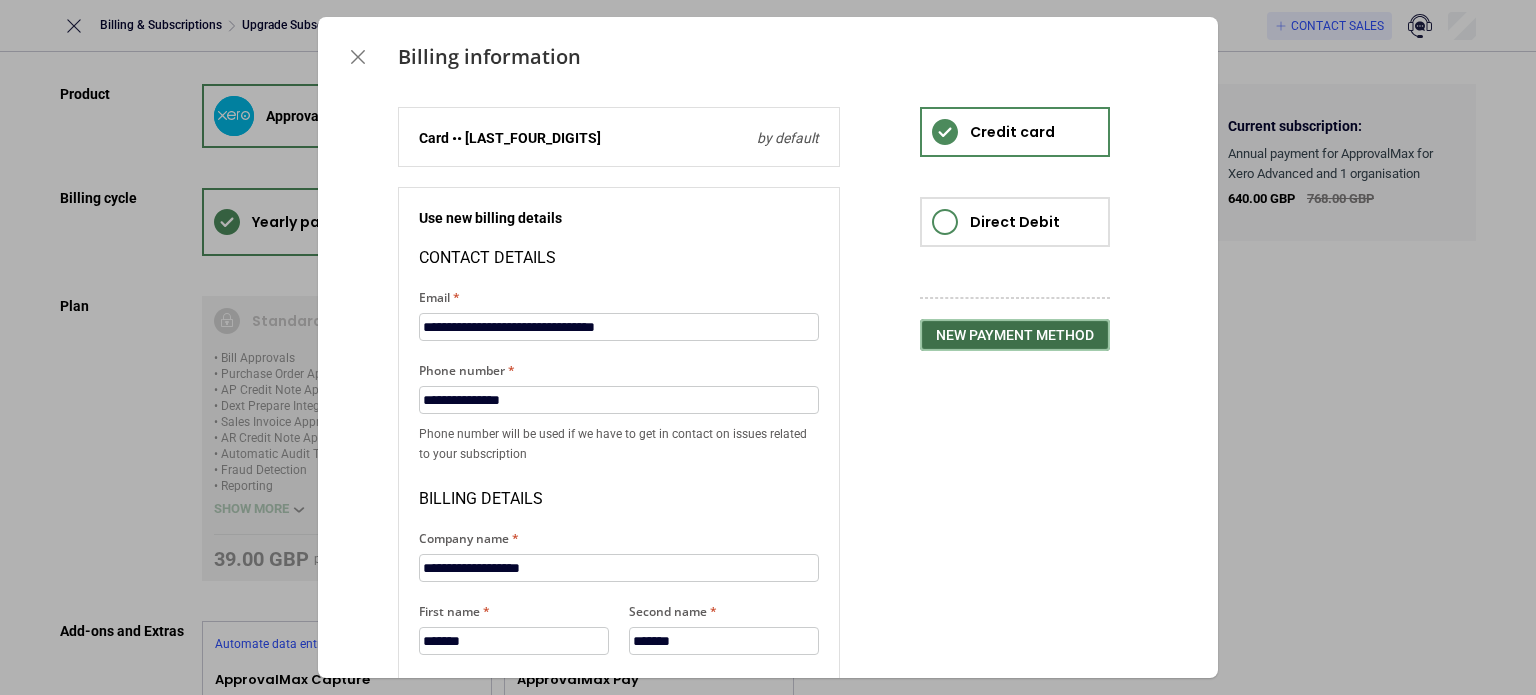click on "New payment method" at bounding box center [1015, 335] 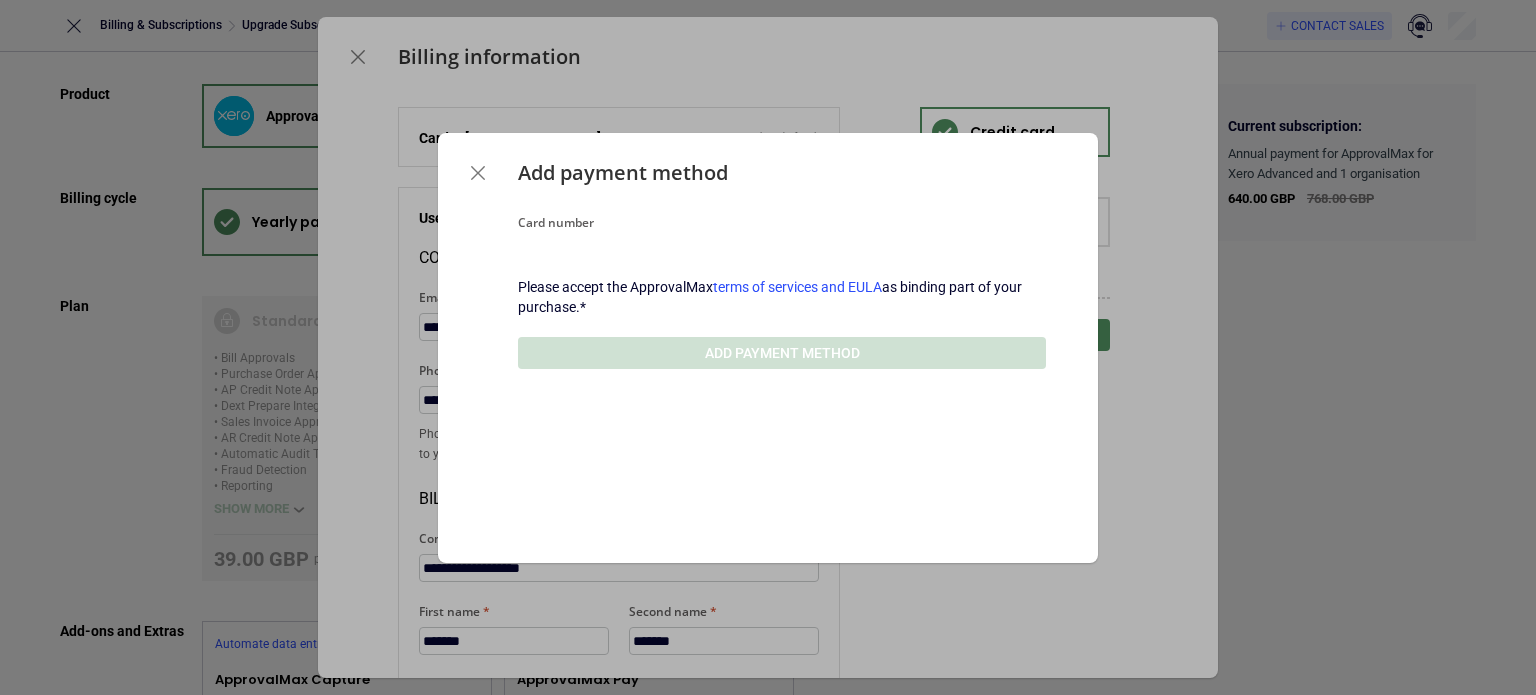 click at bounding box center (782, 277) 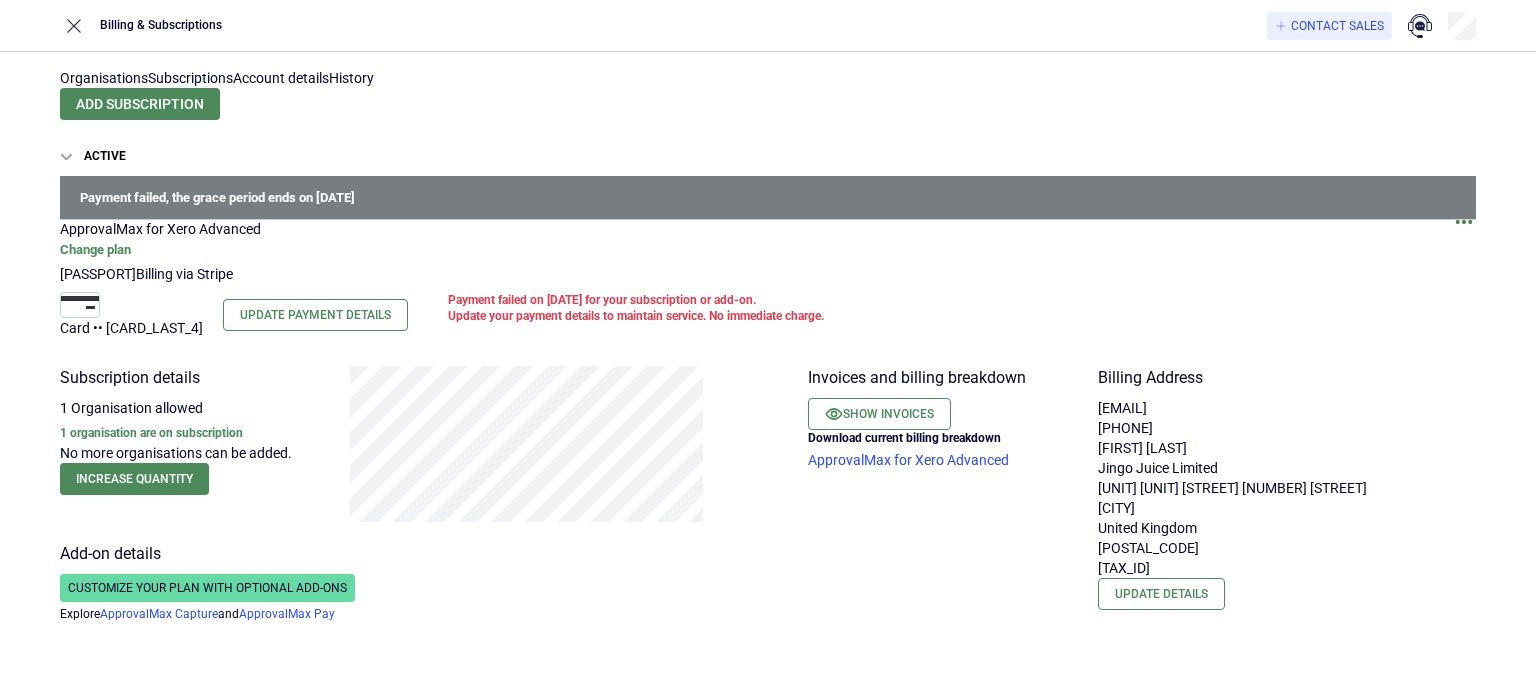 scroll, scrollTop: 0, scrollLeft: 0, axis: both 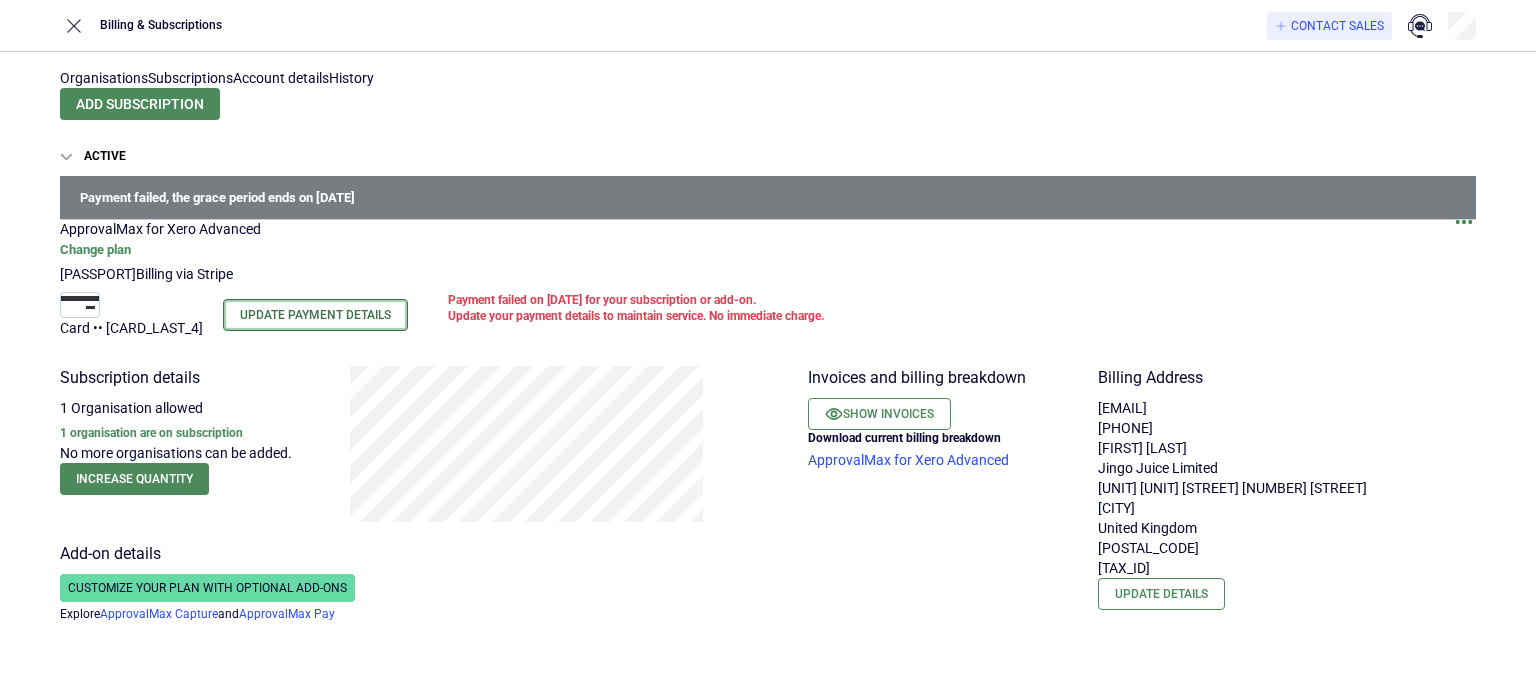 click on "Update Payment Details" at bounding box center [315, 315] 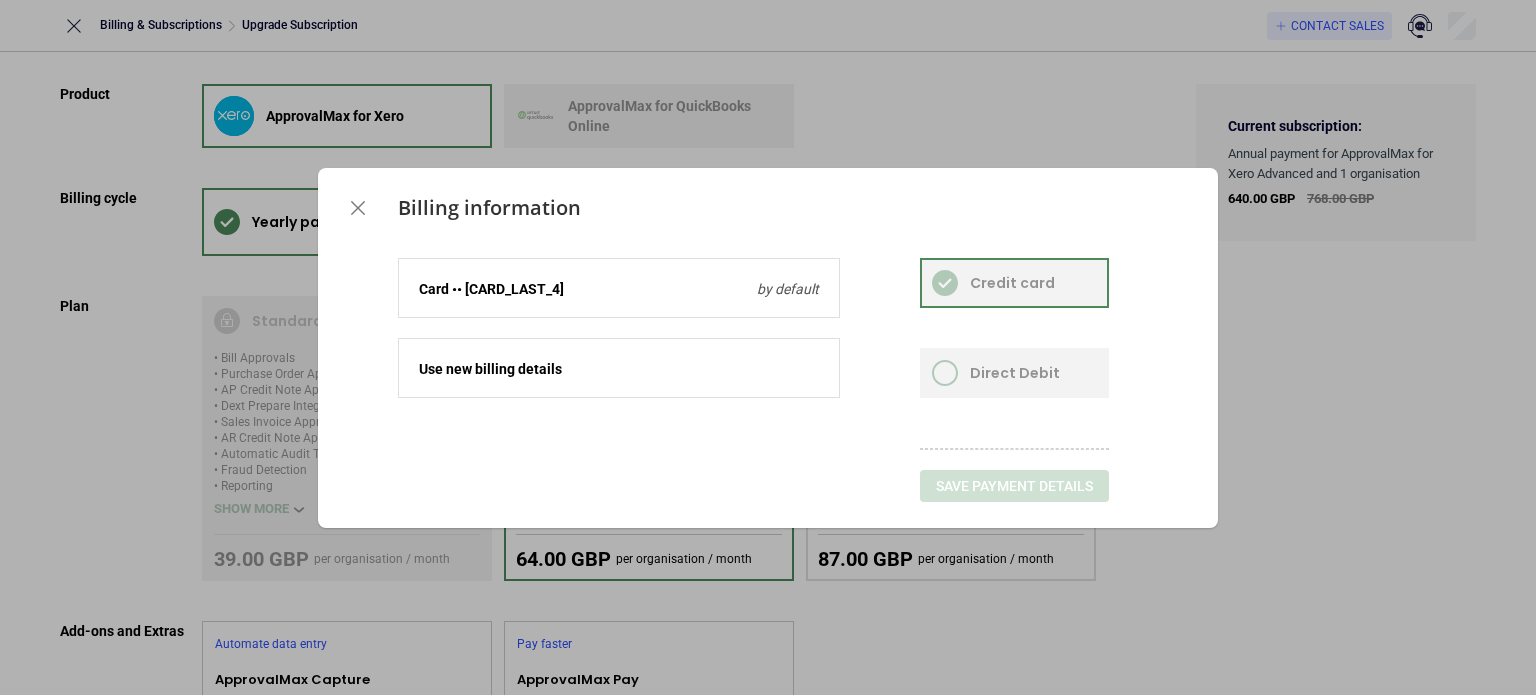 click at bounding box center [619, 359] 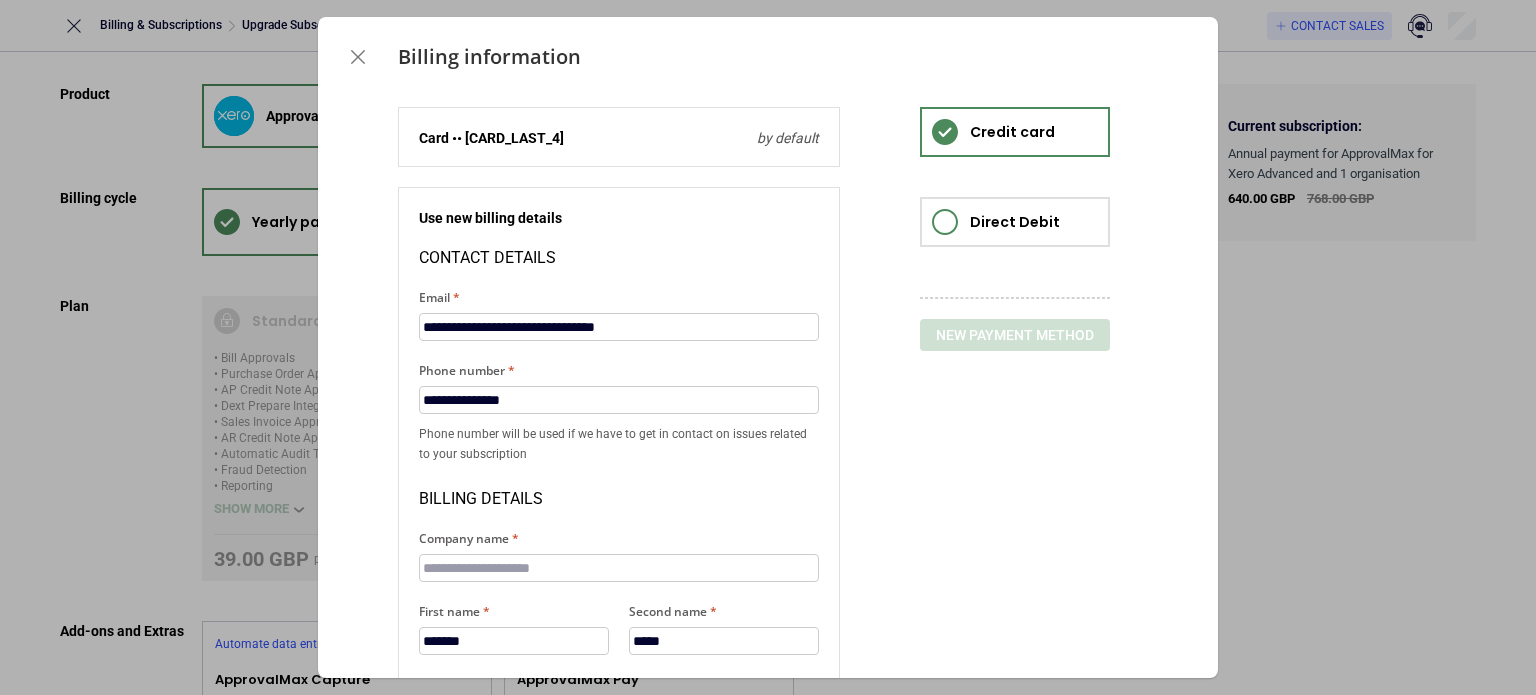 scroll, scrollTop: 100, scrollLeft: 0, axis: vertical 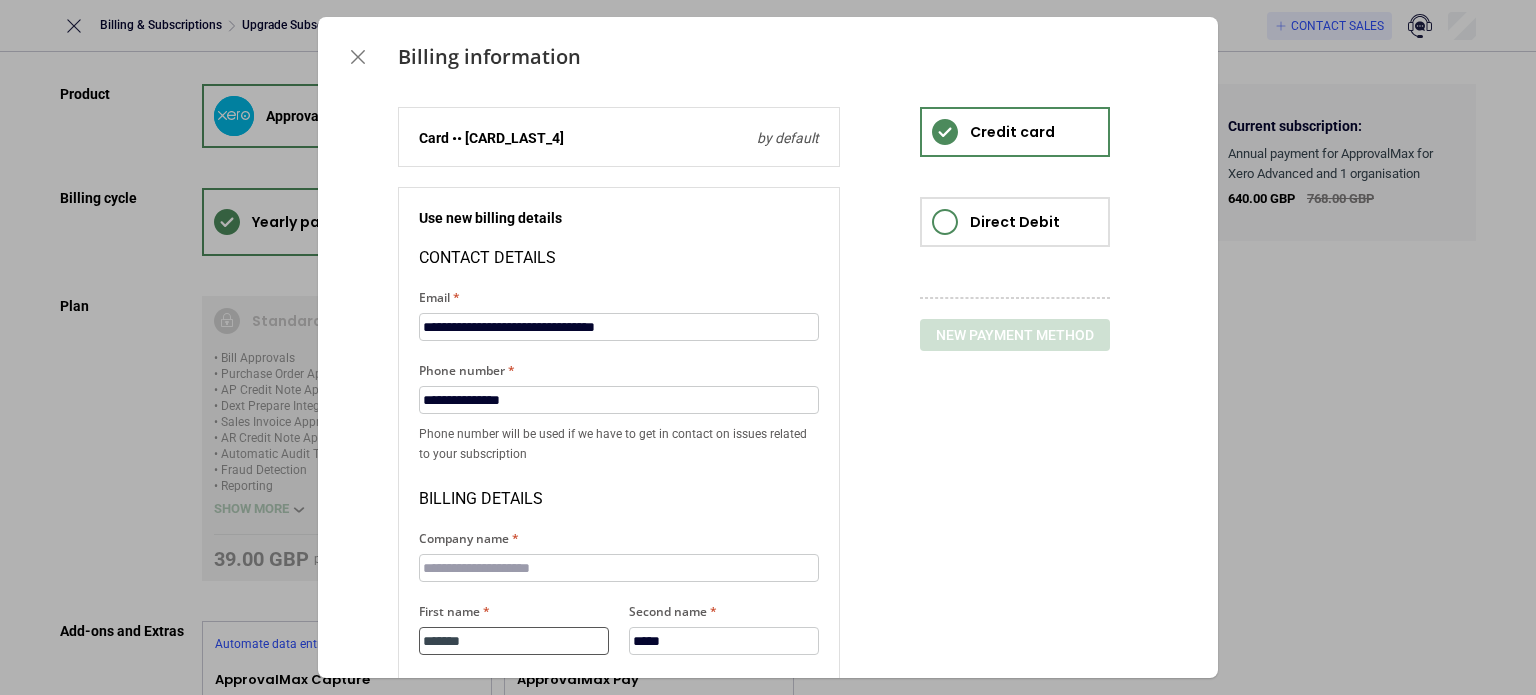 click on "*******" at bounding box center [514, 641] 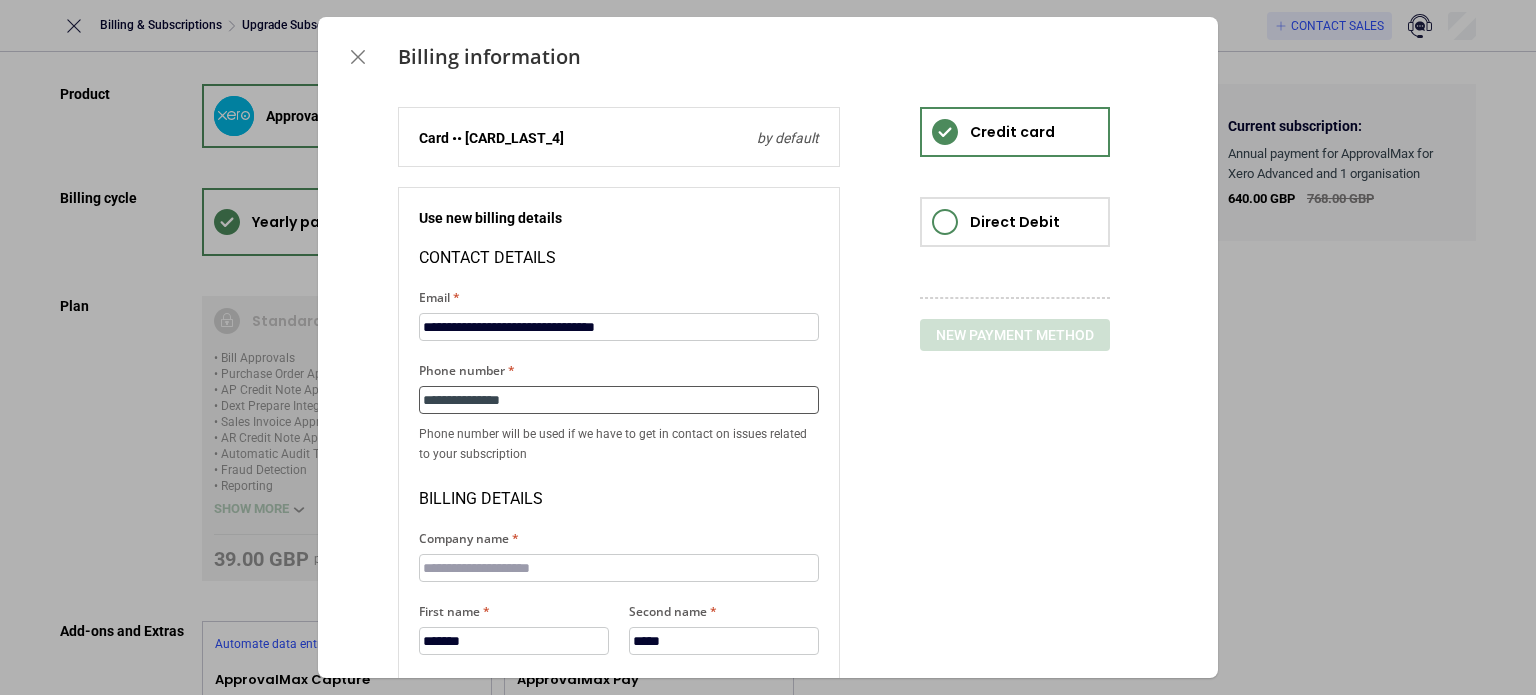 click on "**********" at bounding box center [619, 400] 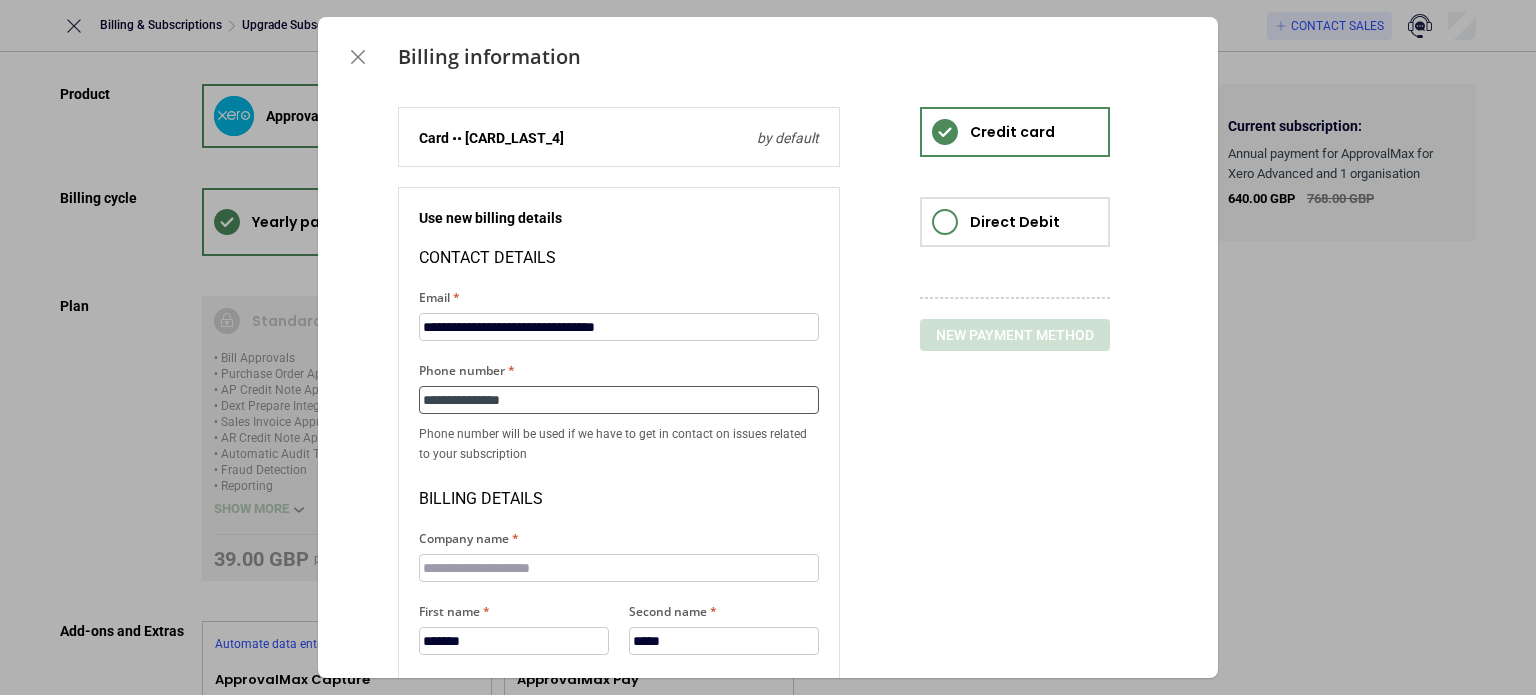 type on "**********" 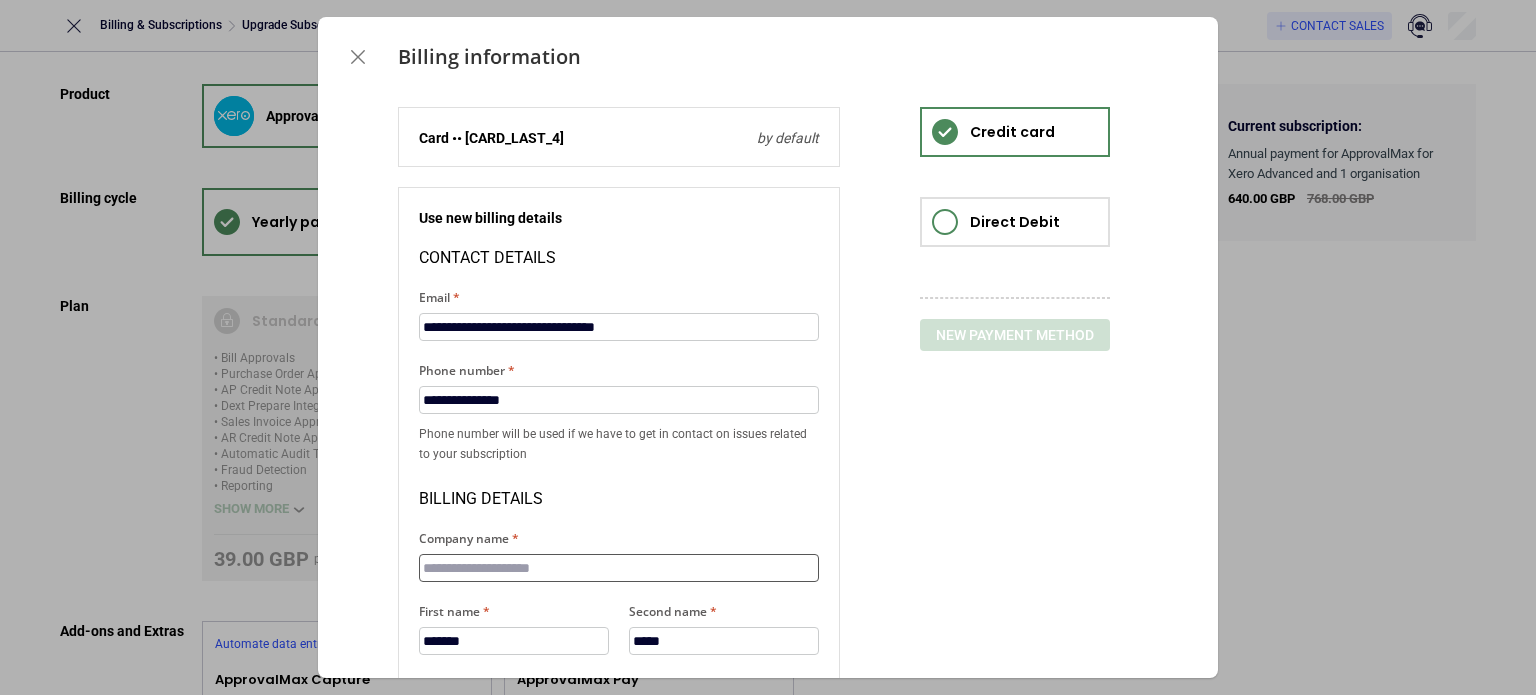 click on "Company name" at bounding box center (619, 568) 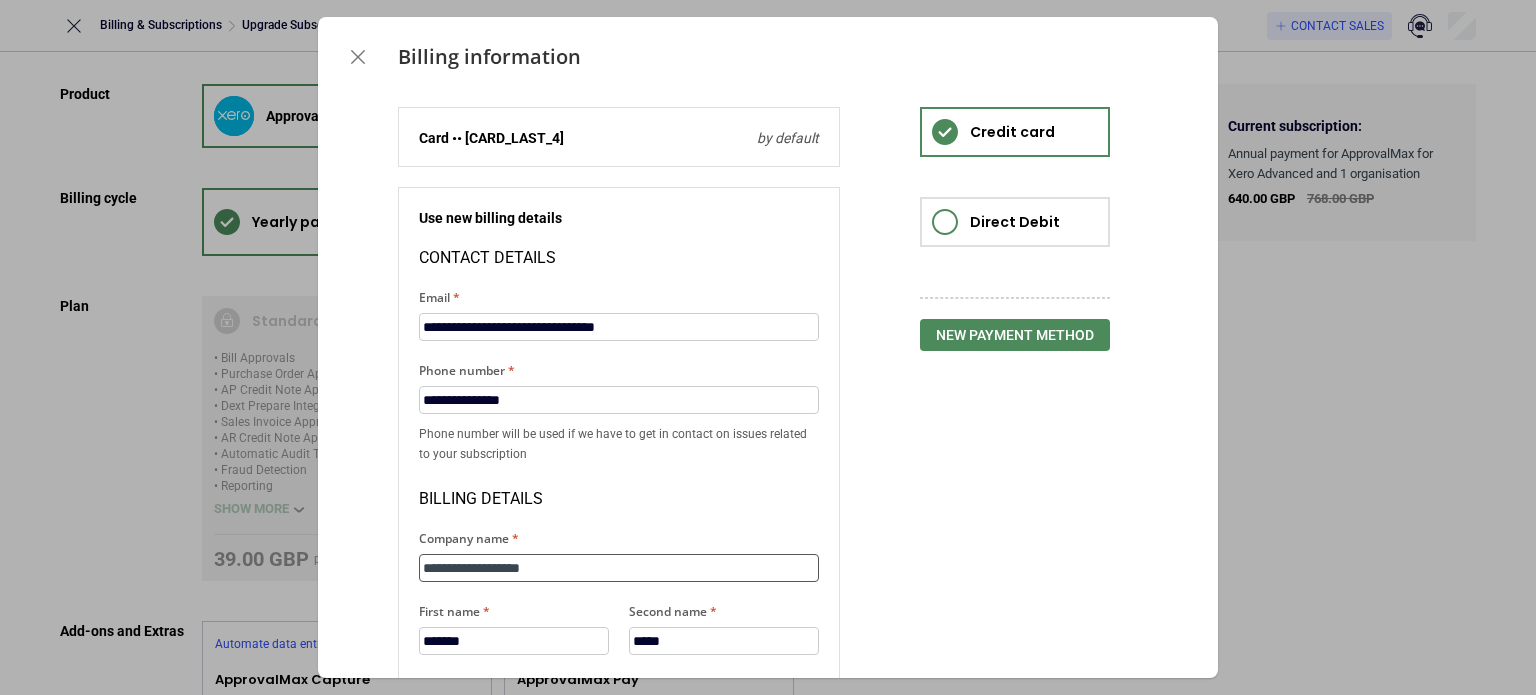 type on "**********" 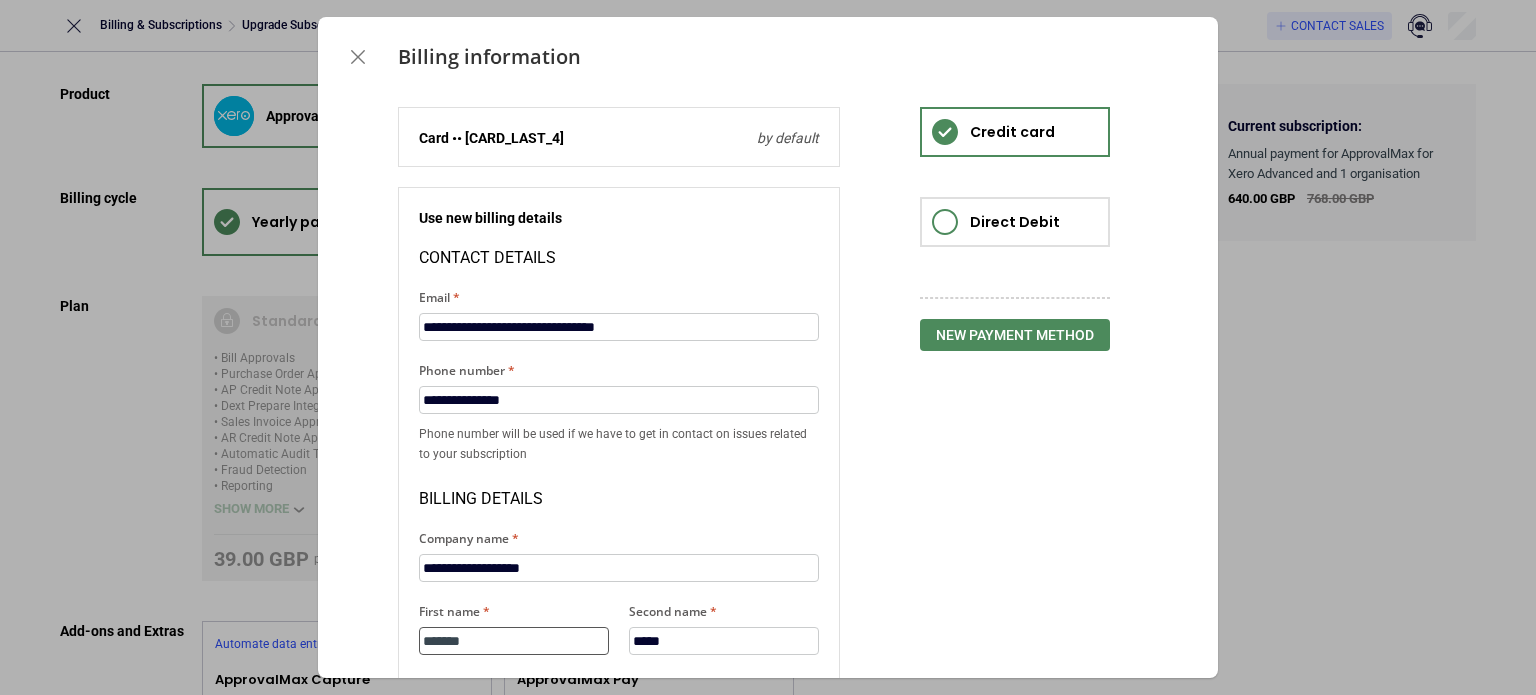 click on "*******" at bounding box center [514, 641] 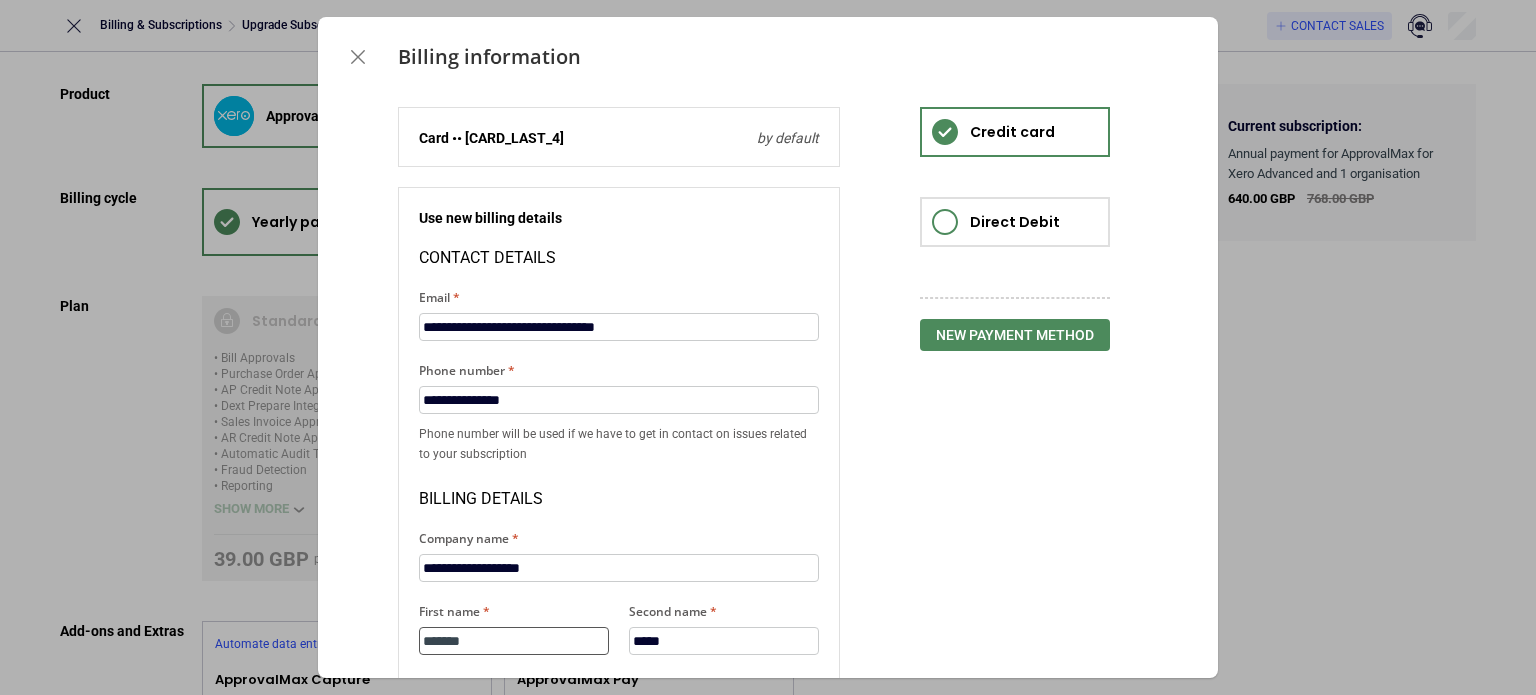type on "*******" 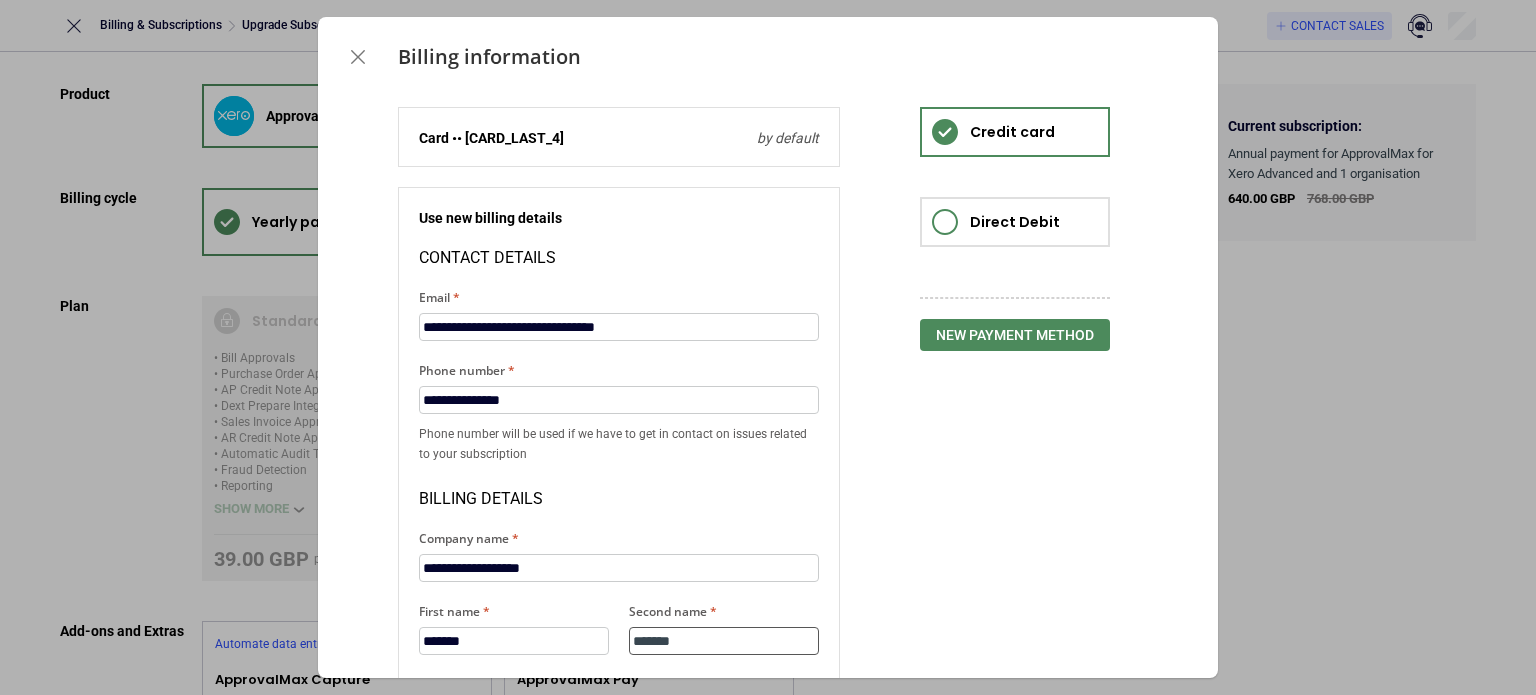 scroll, scrollTop: 0, scrollLeft: 0, axis: both 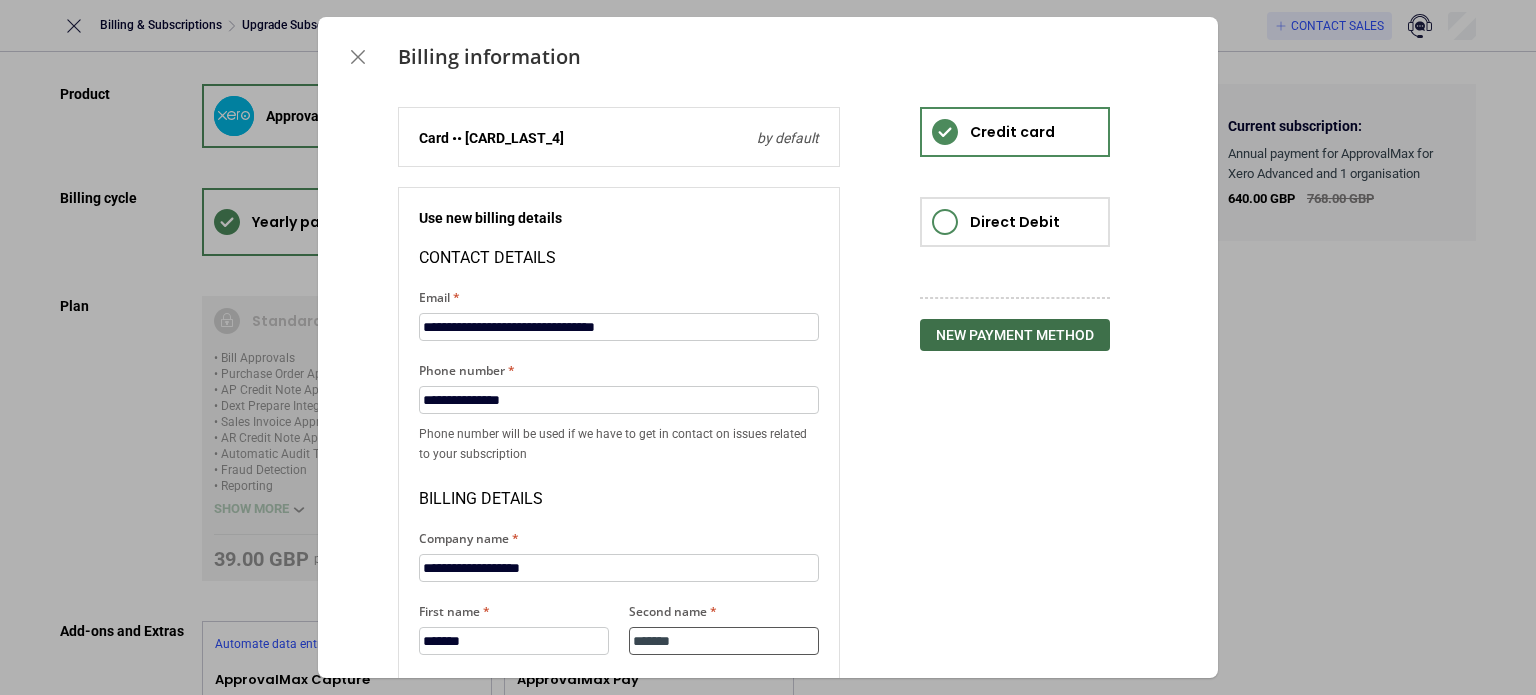 type on "*******" 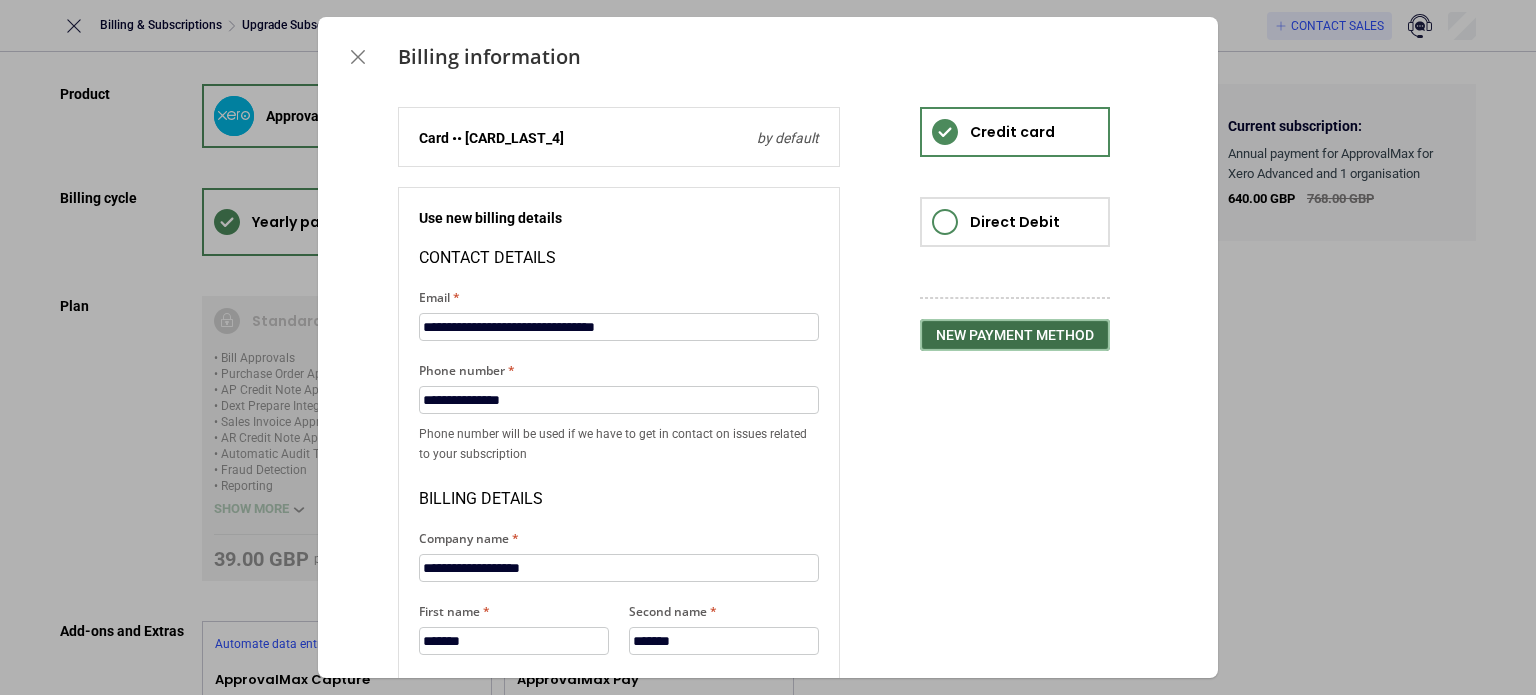 click on "New payment method" at bounding box center (1015, 335) 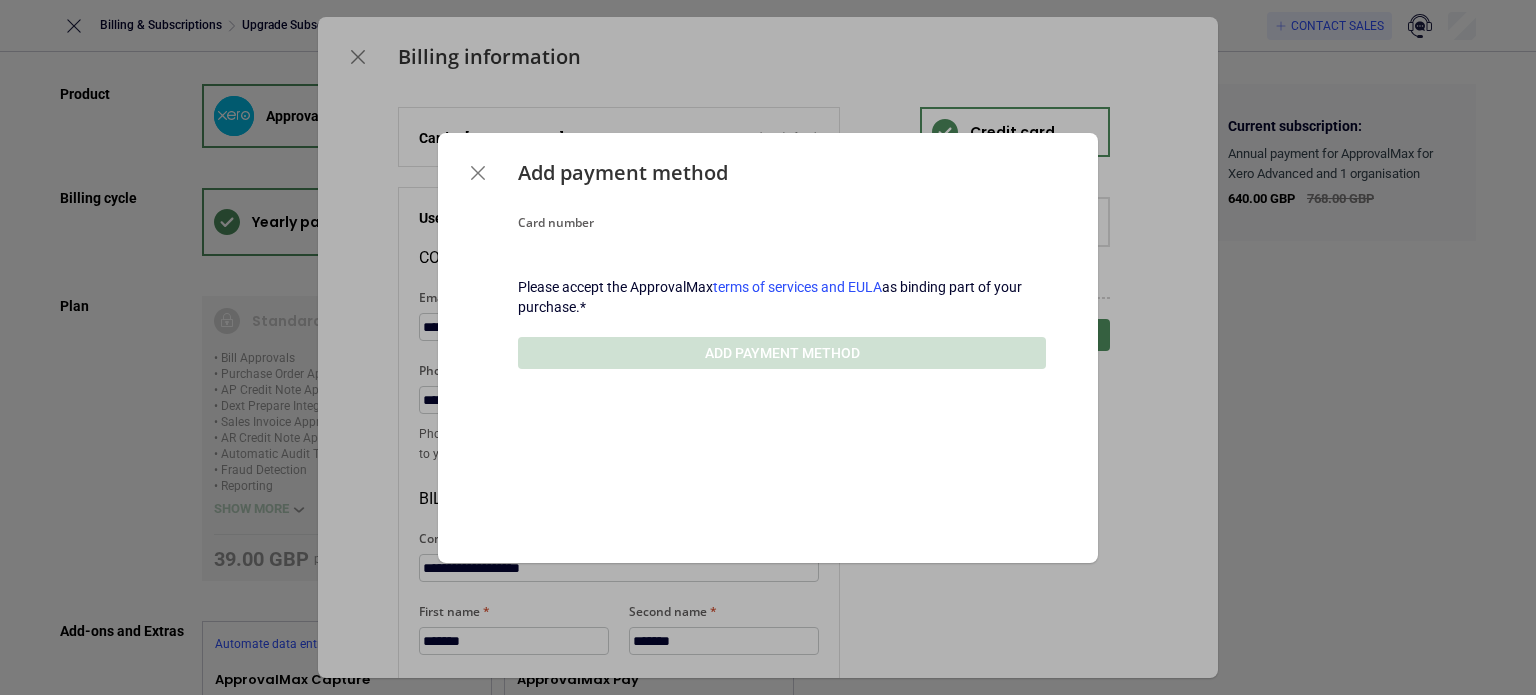 click at bounding box center (782, 277) 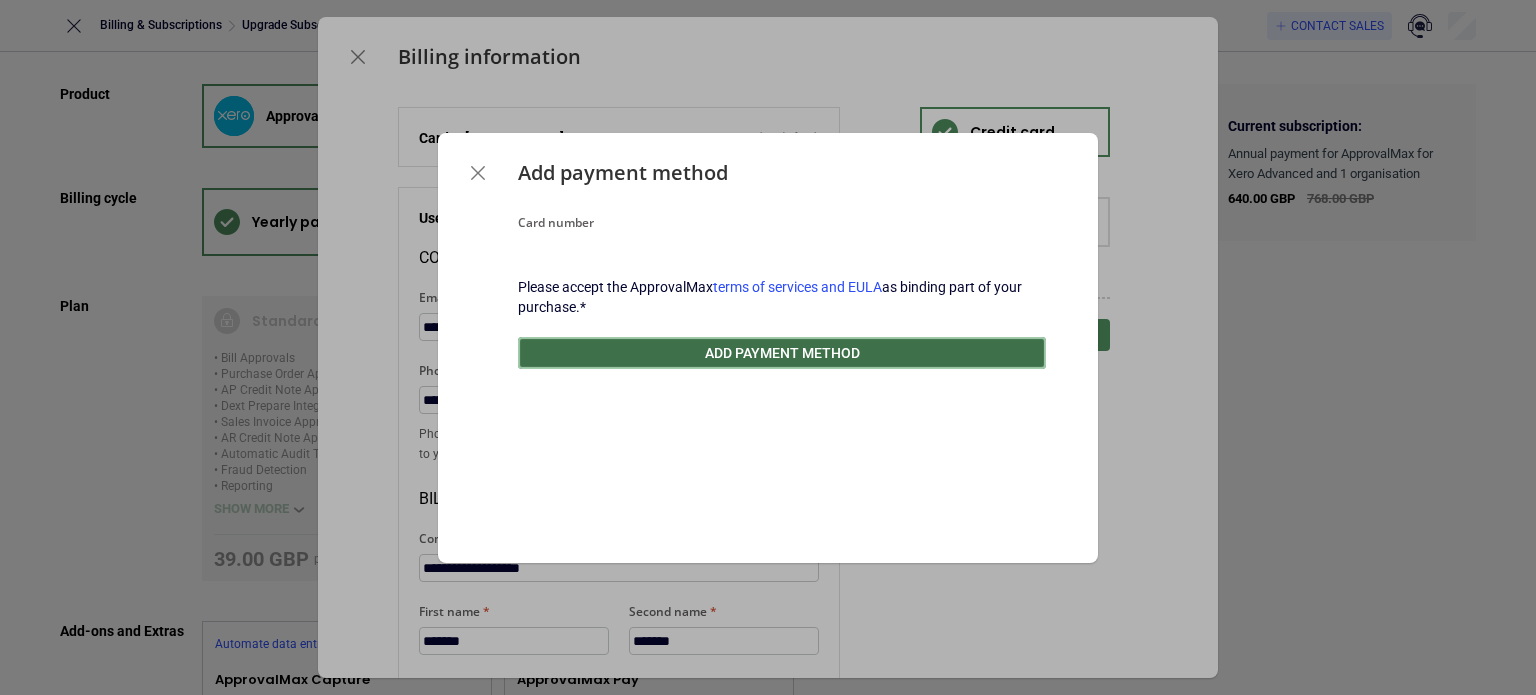 click on "Add payment method" at bounding box center [782, 353] 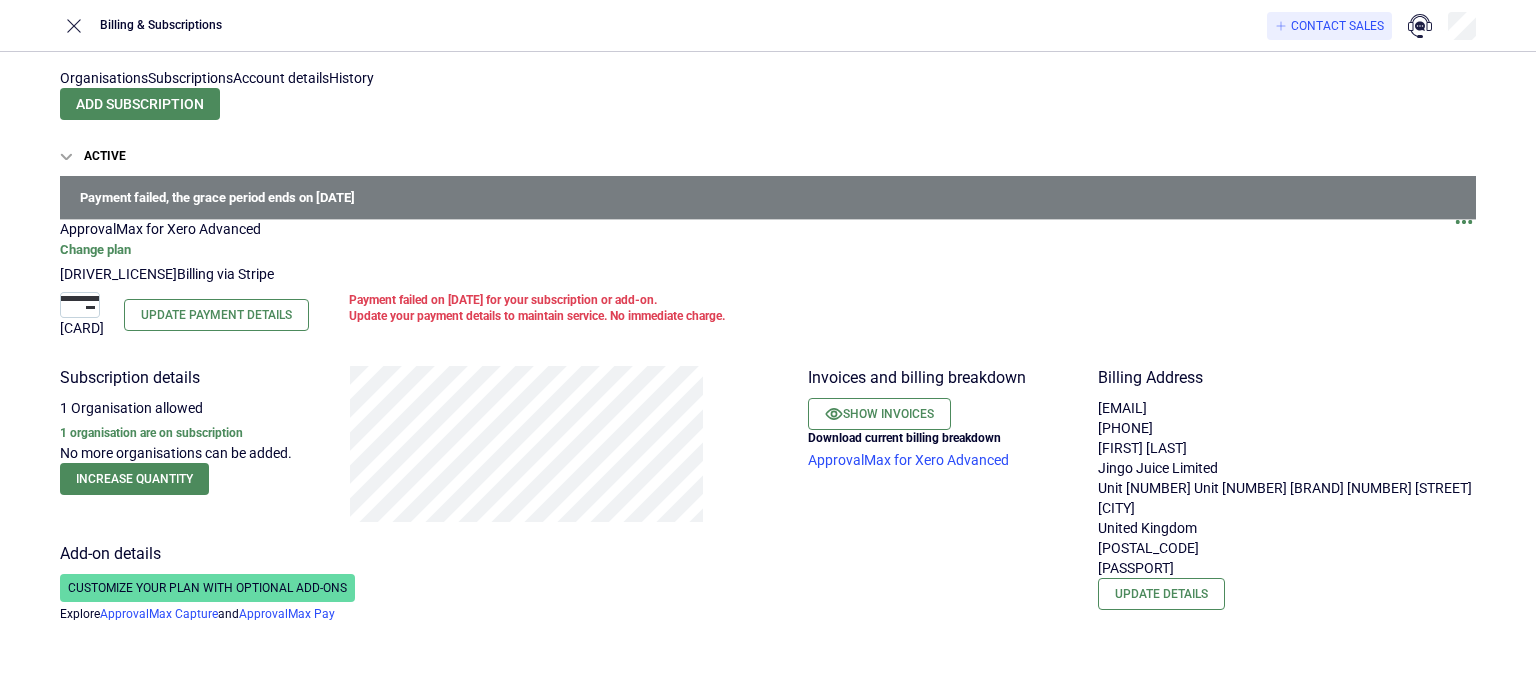 scroll, scrollTop: 0, scrollLeft: 0, axis: both 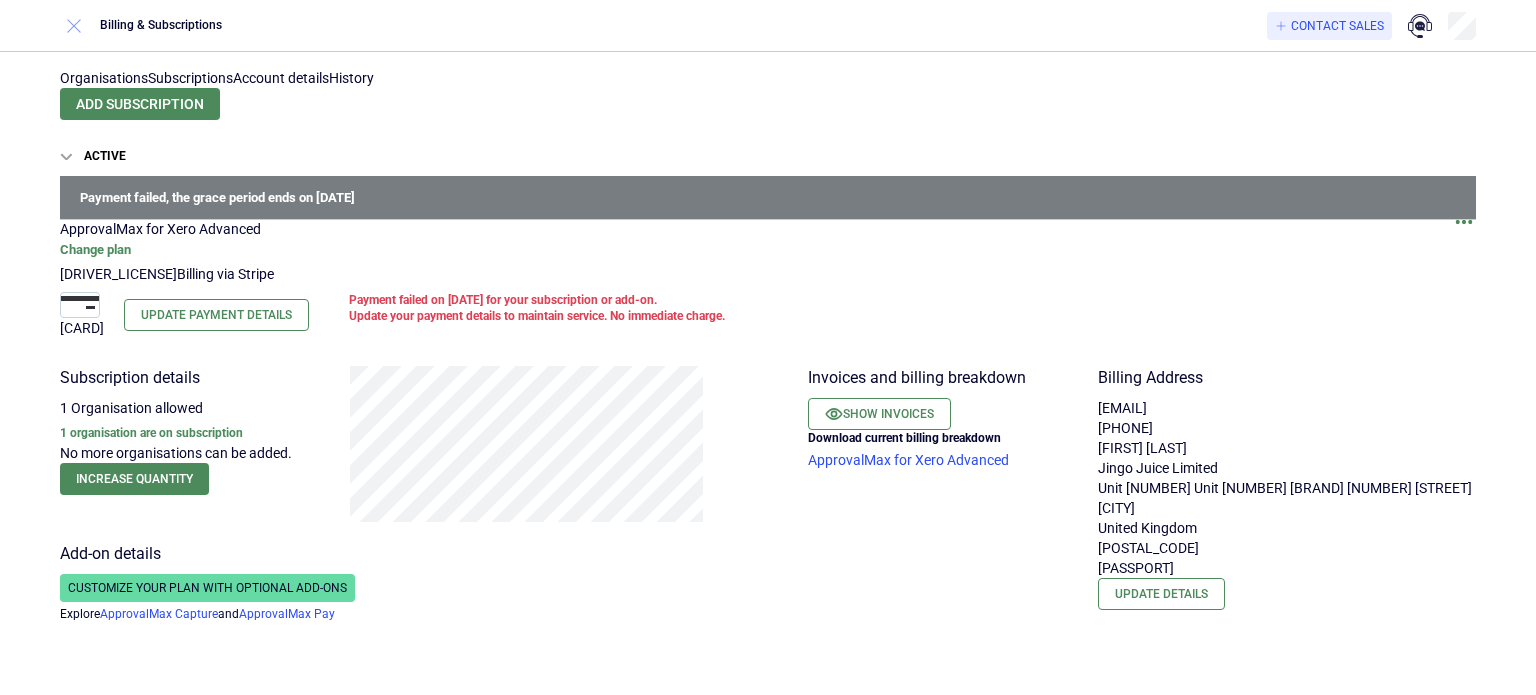 click at bounding box center (74, 26) 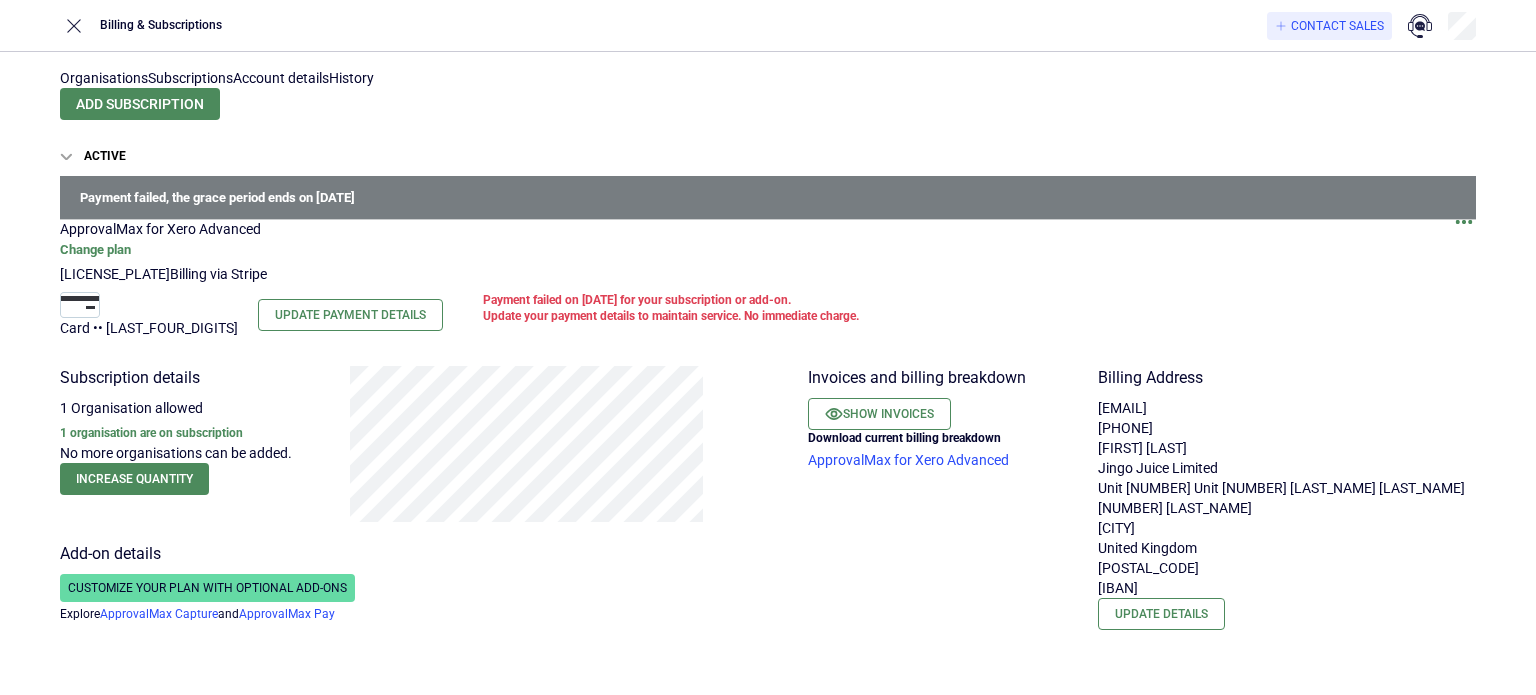 scroll, scrollTop: 0, scrollLeft: 0, axis: both 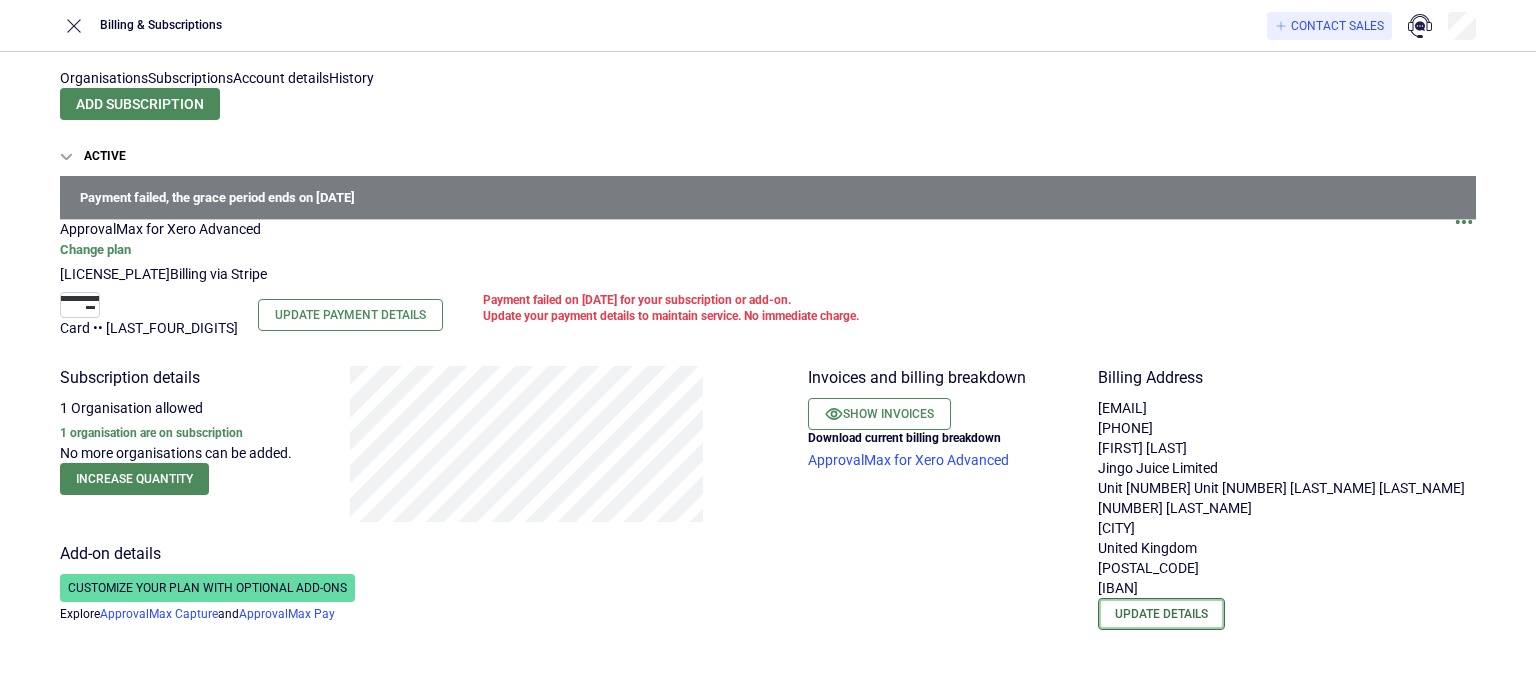 click on "Update details" at bounding box center [1161, 614] 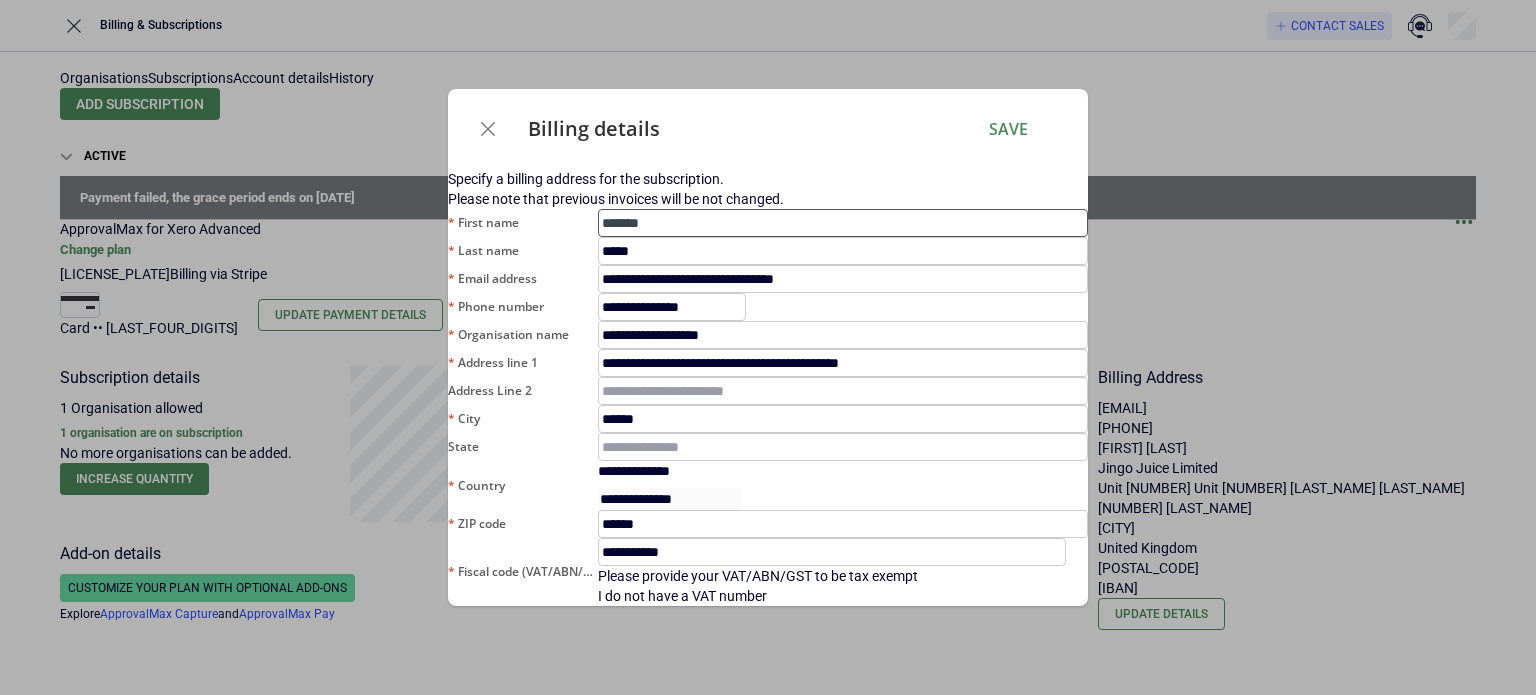 click on "*******" at bounding box center [843, 223] 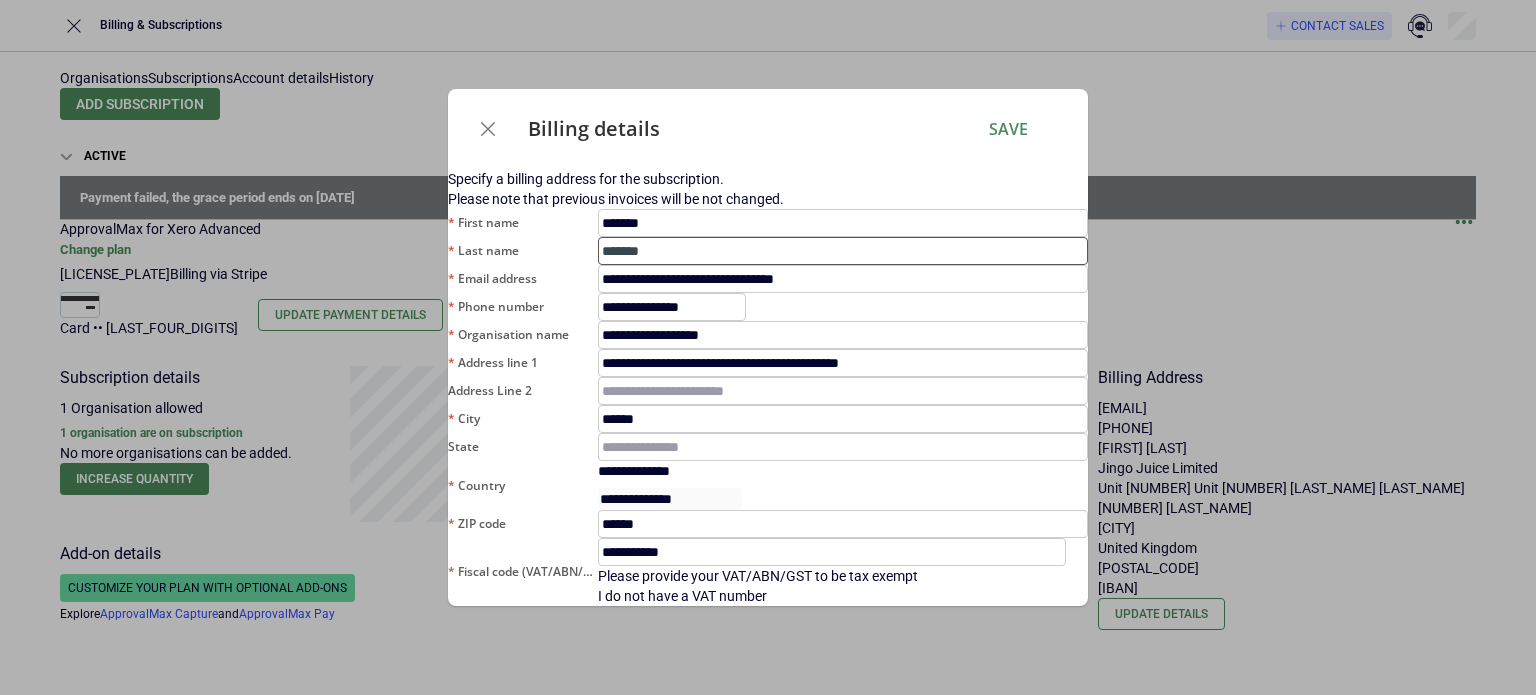 type on "*******" 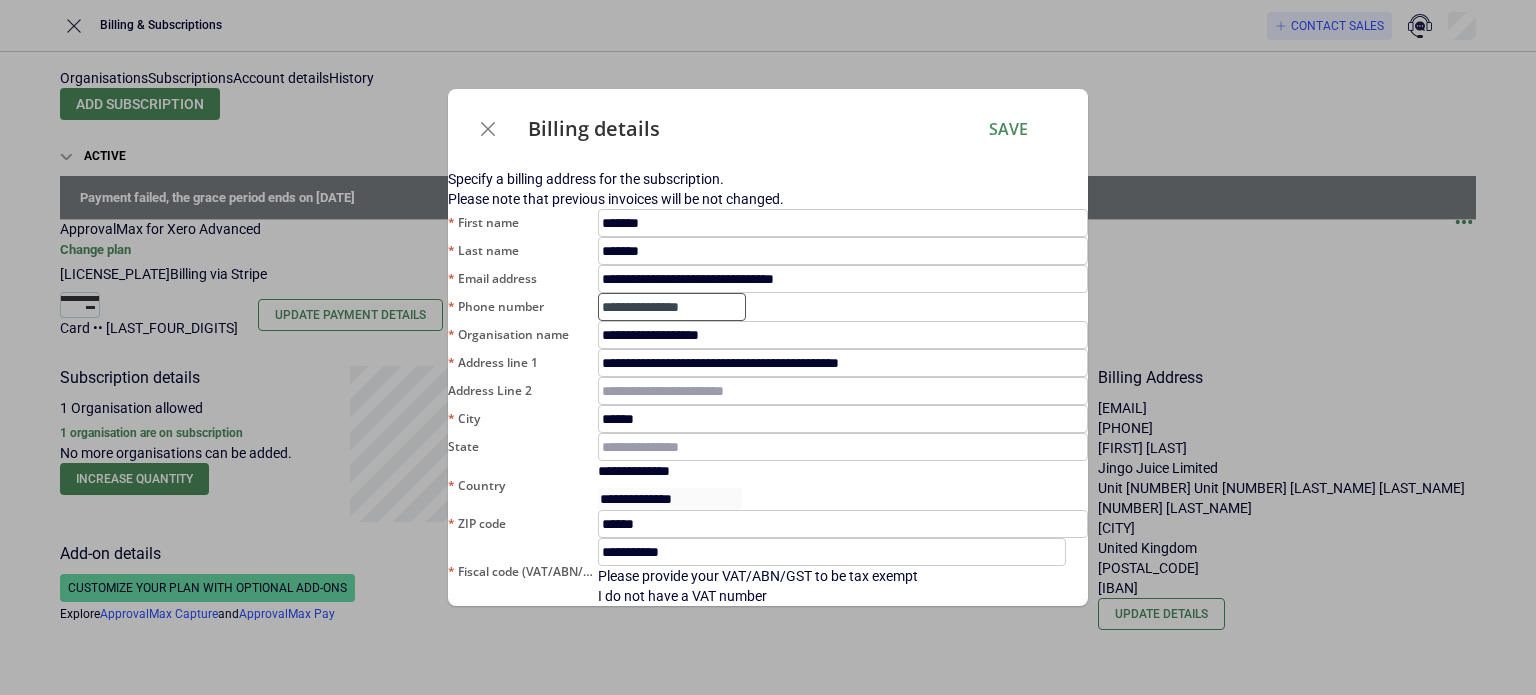 drag, startPoint x: 629, startPoint y: 284, endPoint x: 779, endPoint y: 284, distance: 150 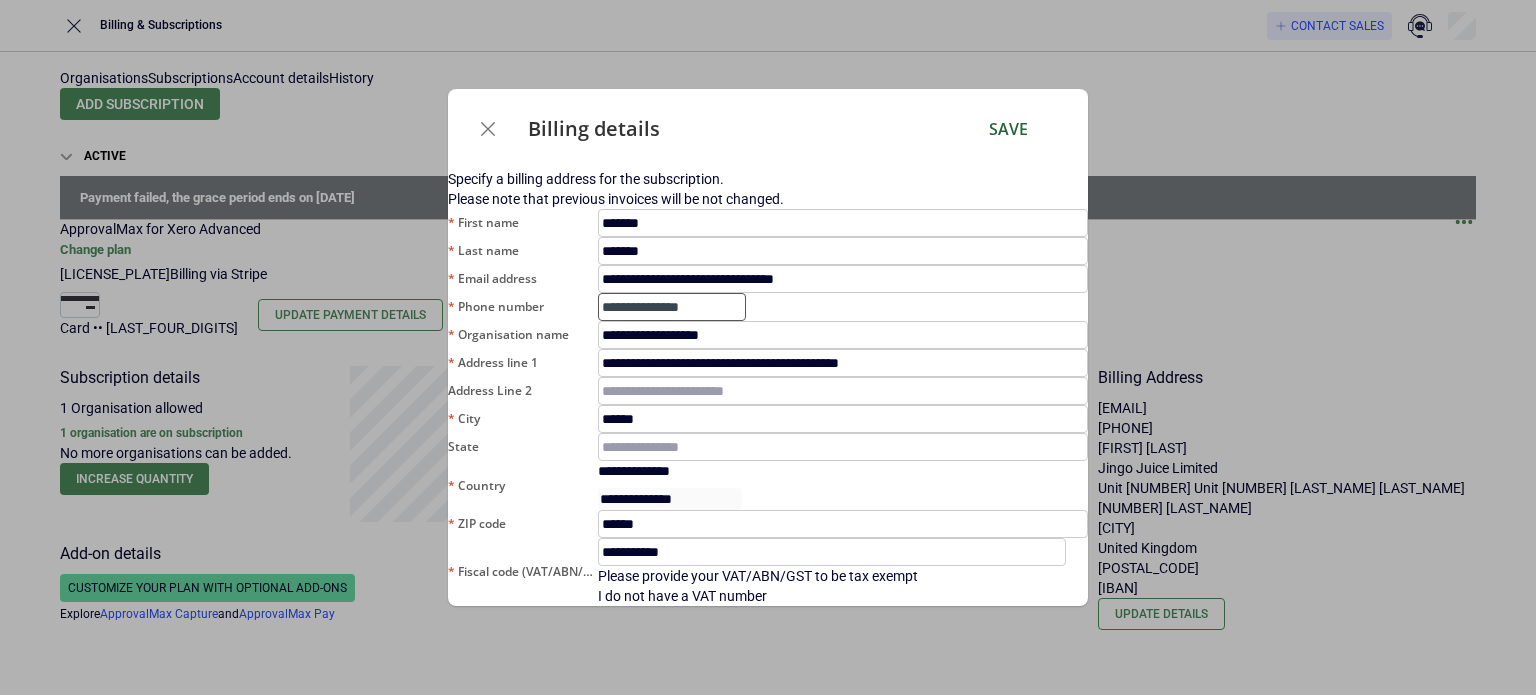 type on "**********" 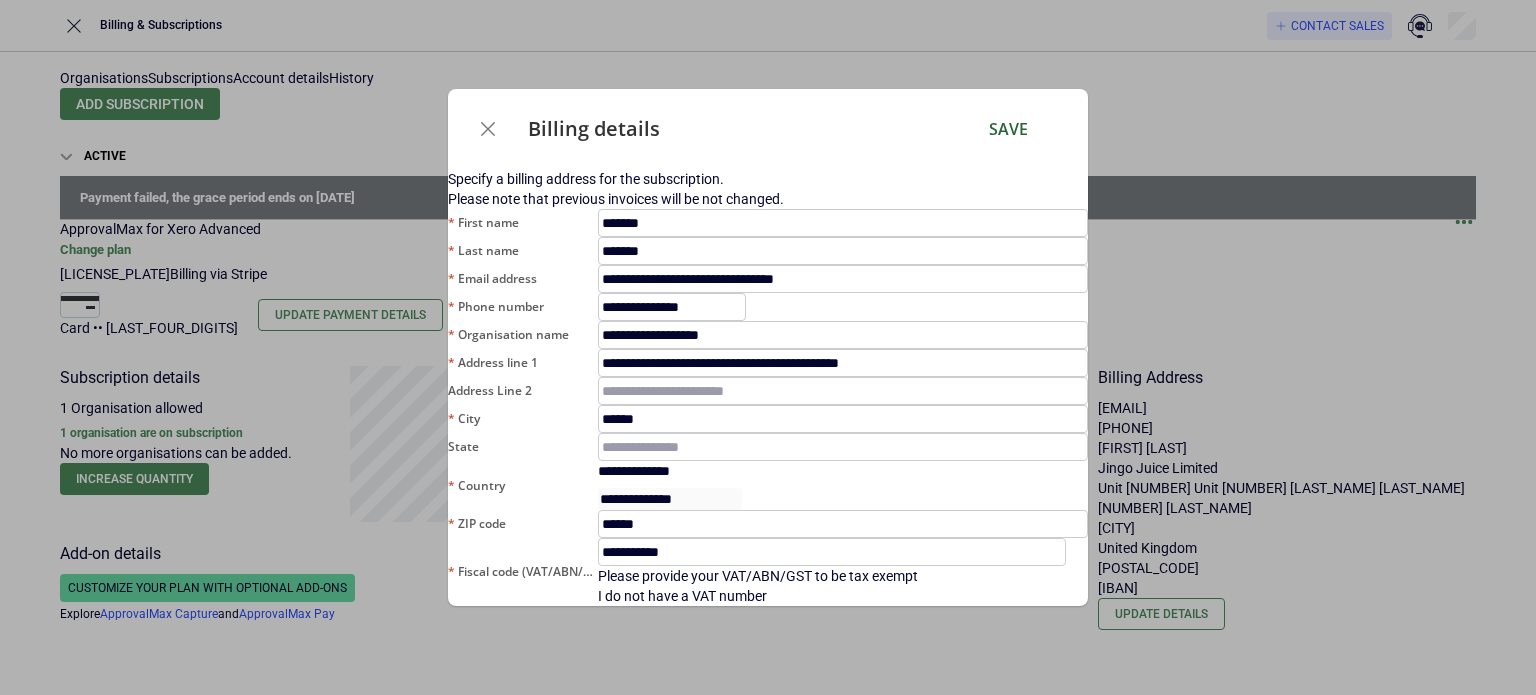 click on "Save" at bounding box center (1008, 129) 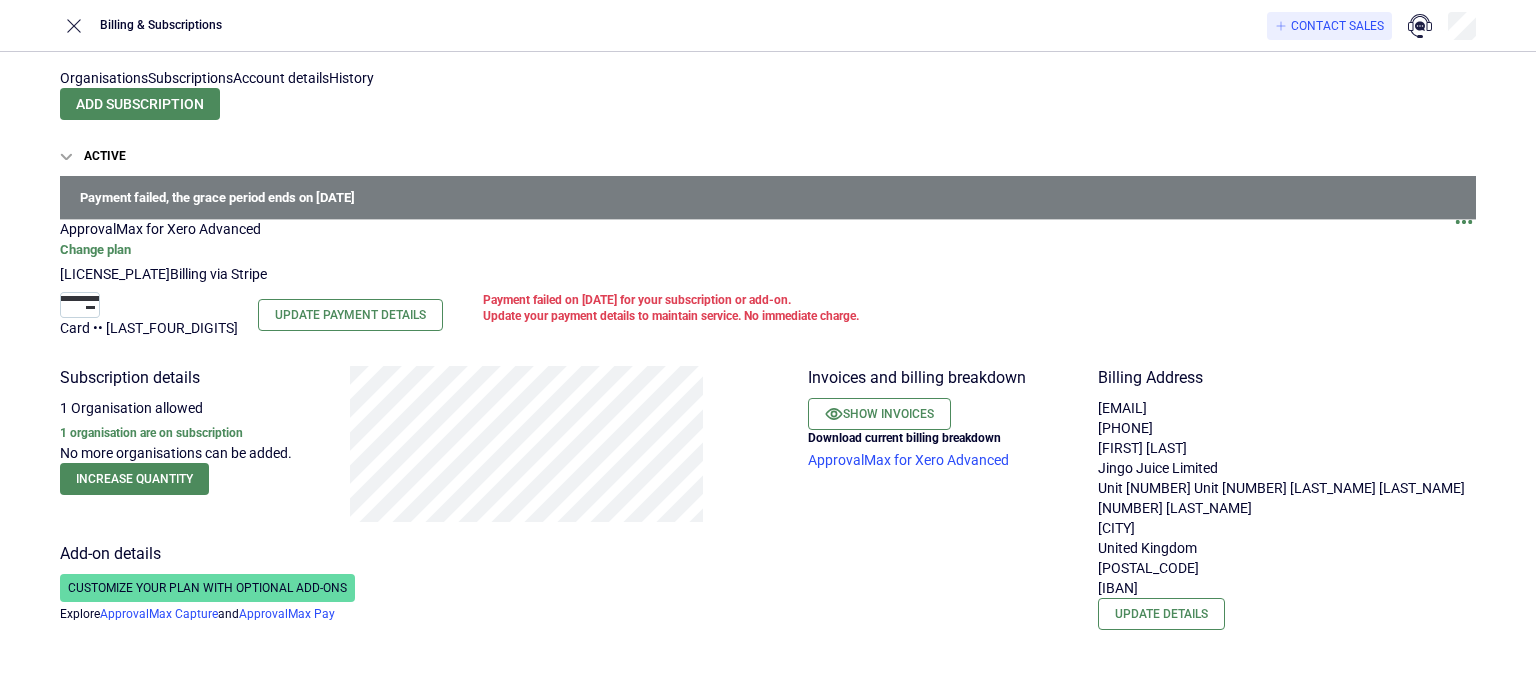 click at bounding box center [1464, 229] 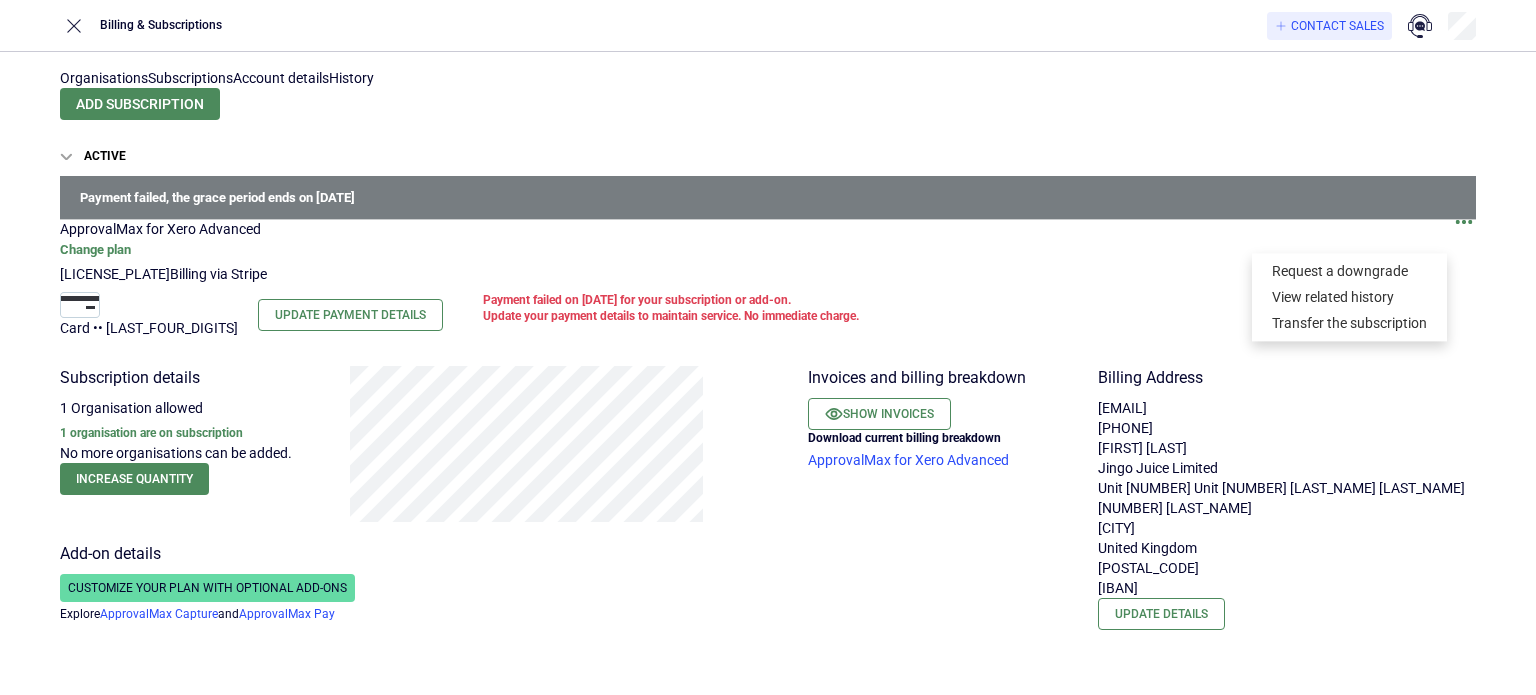 click at bounding box center [1464, 229] 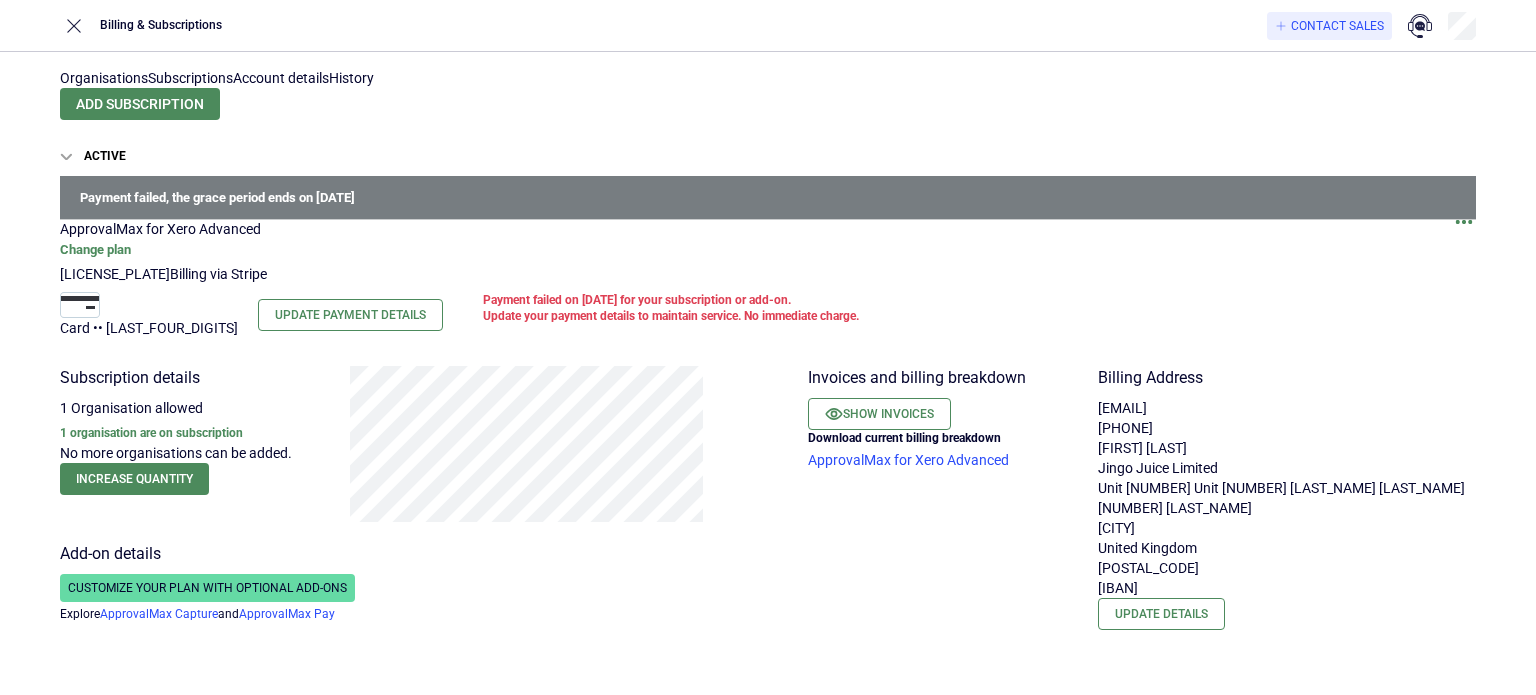 scroll, scrollTop: 0, scrollLeft: 0, axis: both 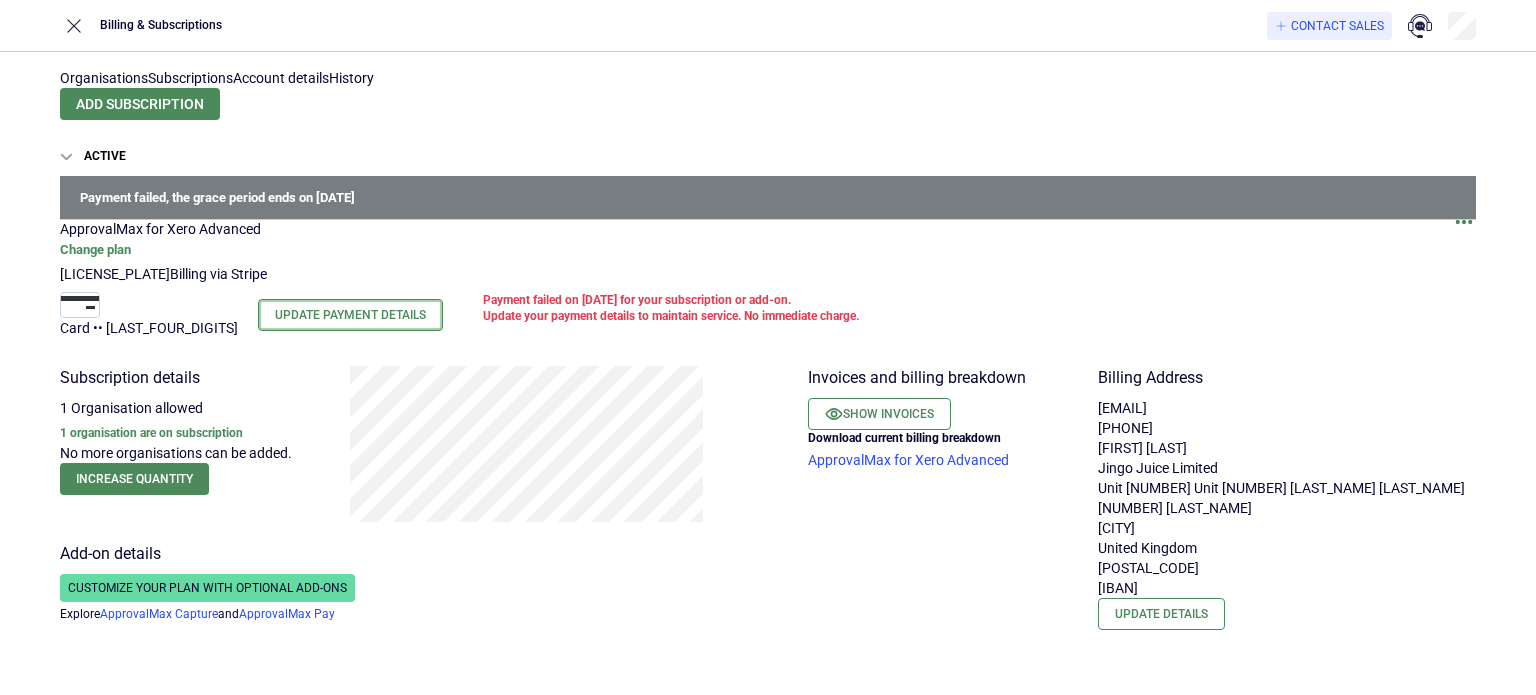 click on "Update Payment Details" at bounding box center [350, 315] 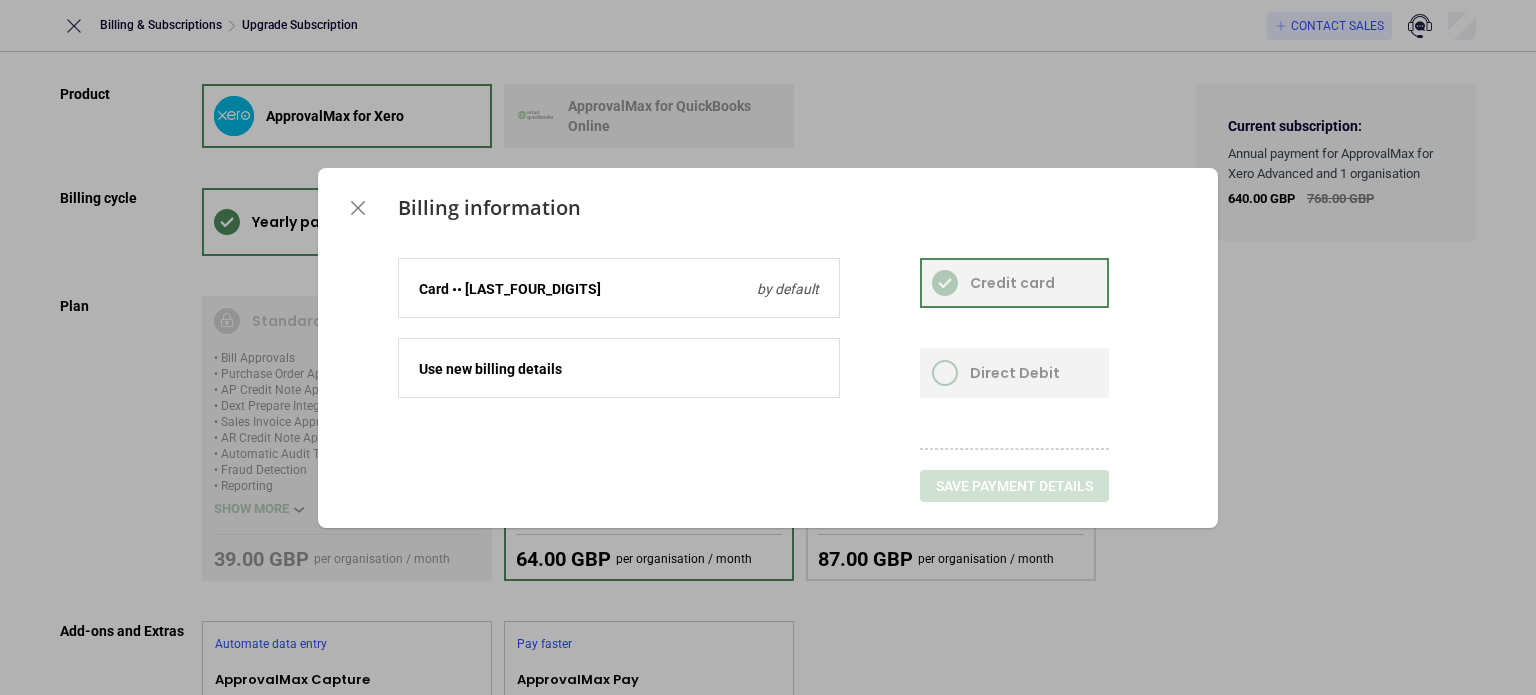 click at bounding box center [619, 279] 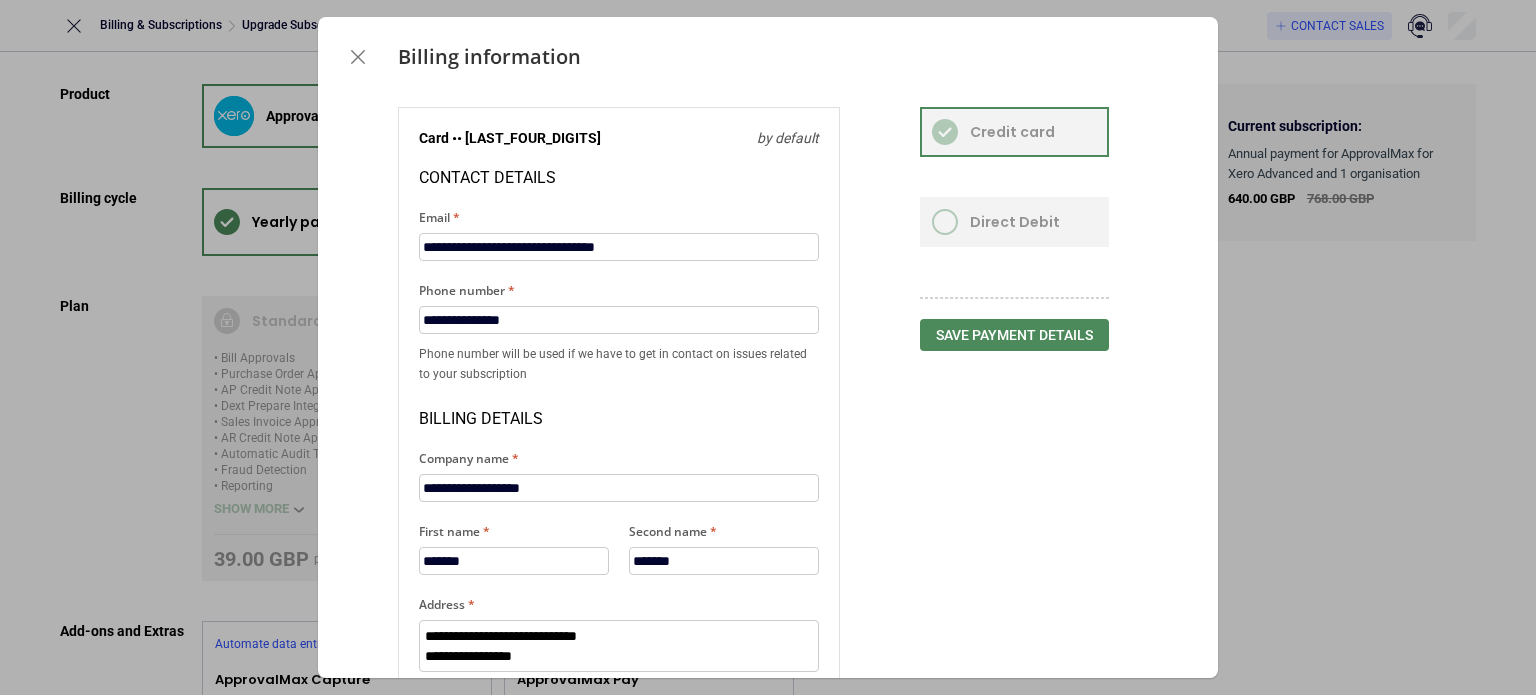 scroll, scrollTop: 398, scrollLeft: 0, axis: vertical 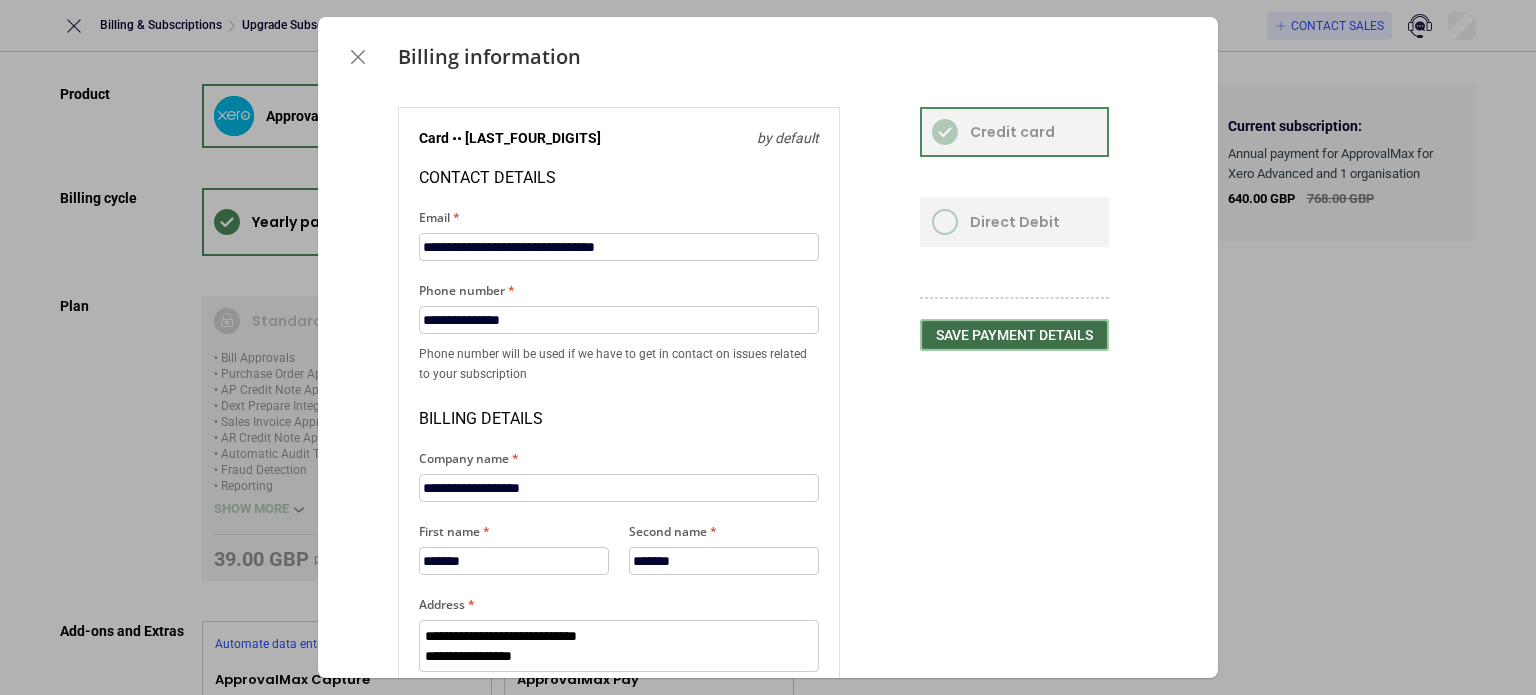 click on "Save payment details" at bounding box center (1014, 335) 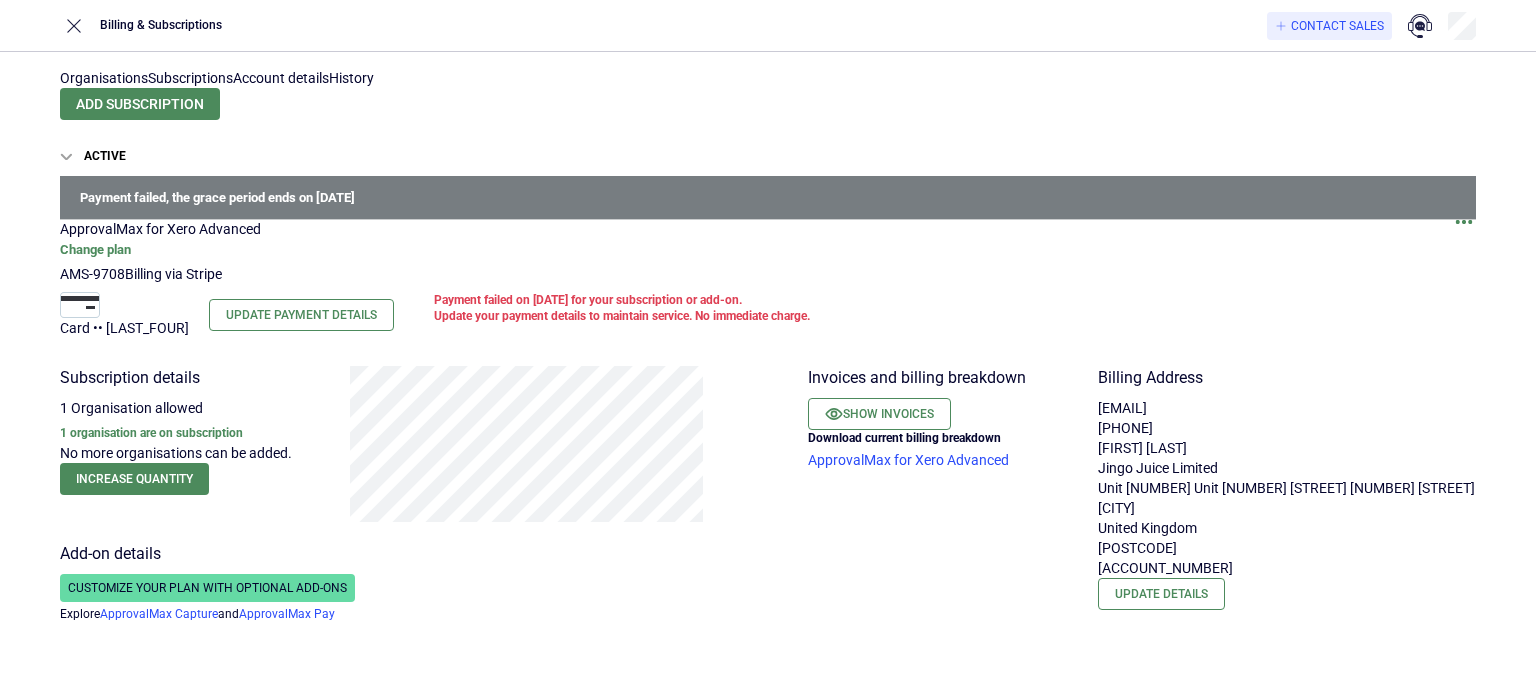scroll, scrollTop: 0, scrollLeft: 0, axis: both 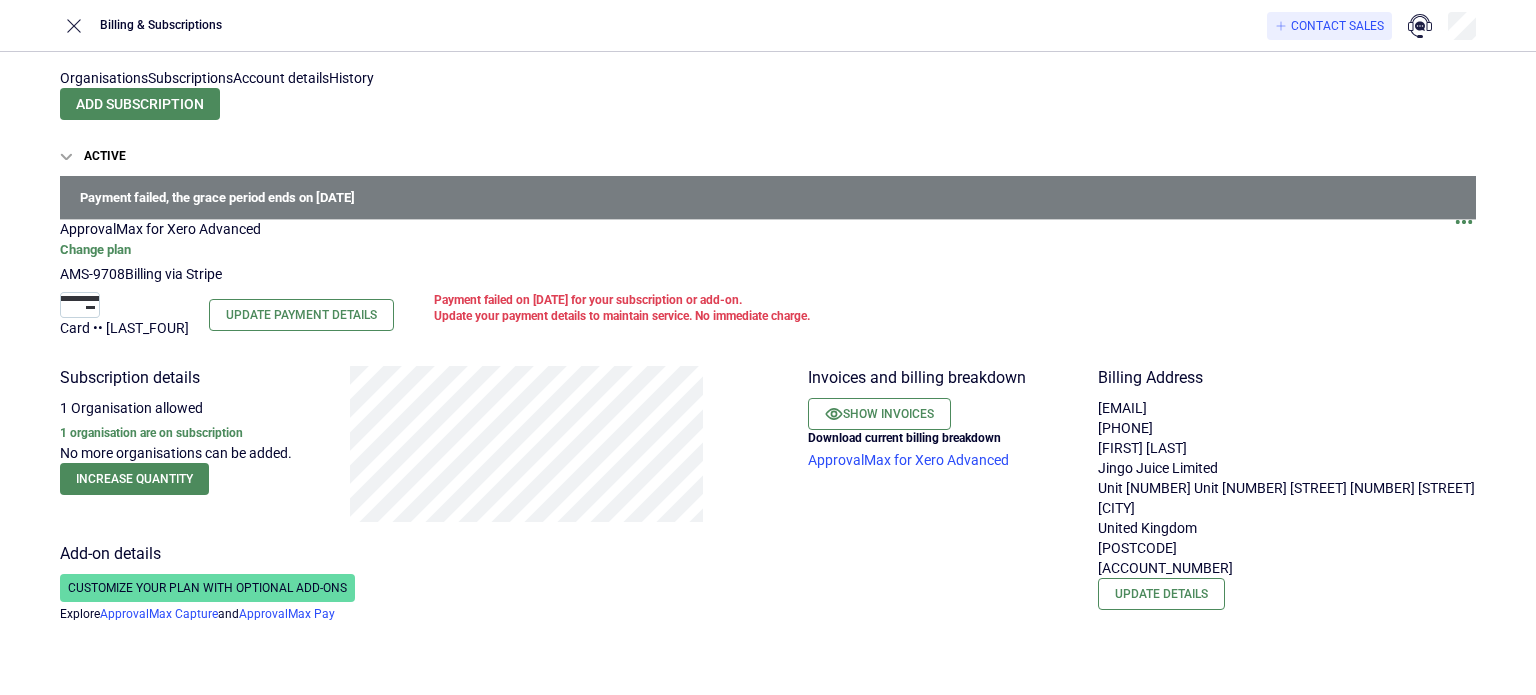 click on "Organisations" at bounding box center (104, 78) 